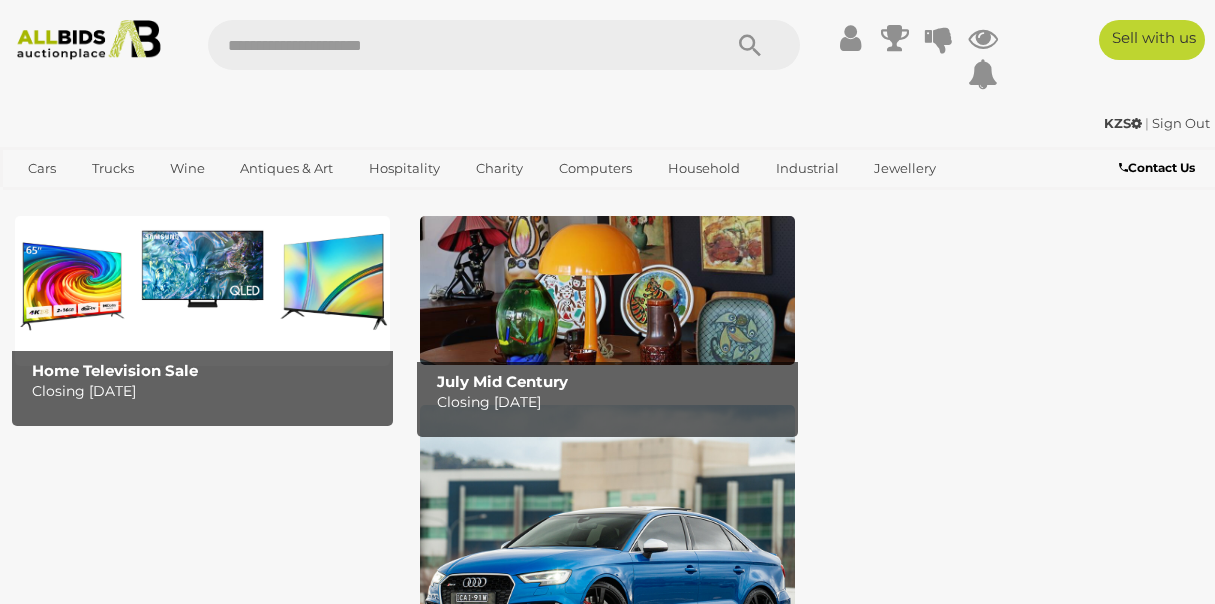 scroll, scrollTop: 0, scrollLeft: 0, axis: both 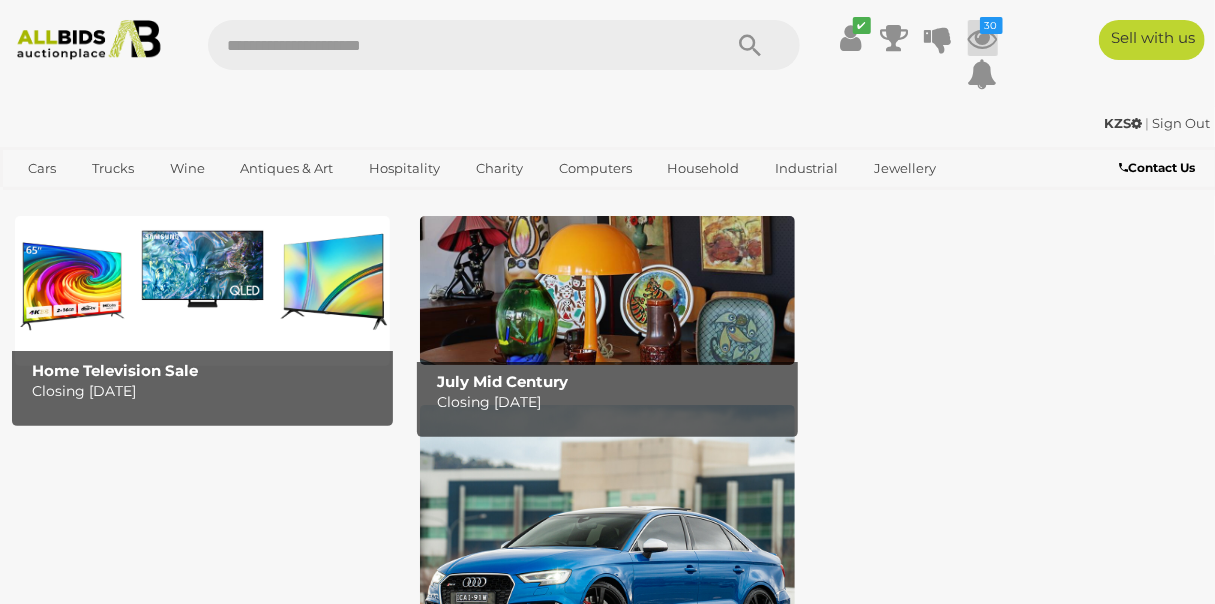 click at bounding box center (983, 38) 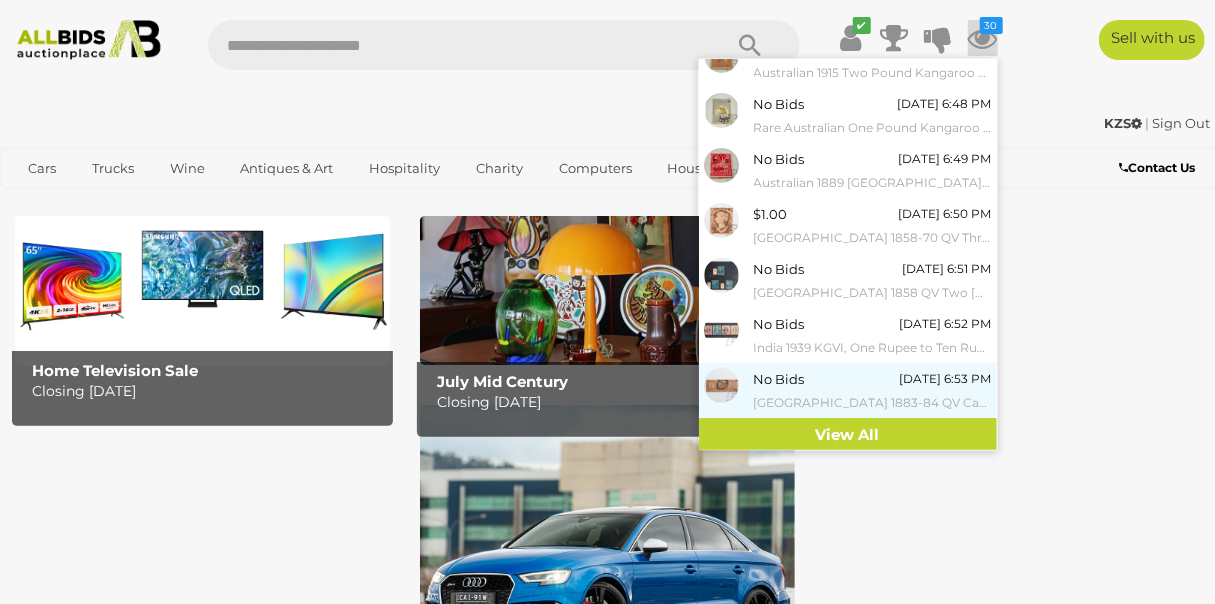 scroll, scrollTop: 243, scrollLeft: 0, axis: vertical 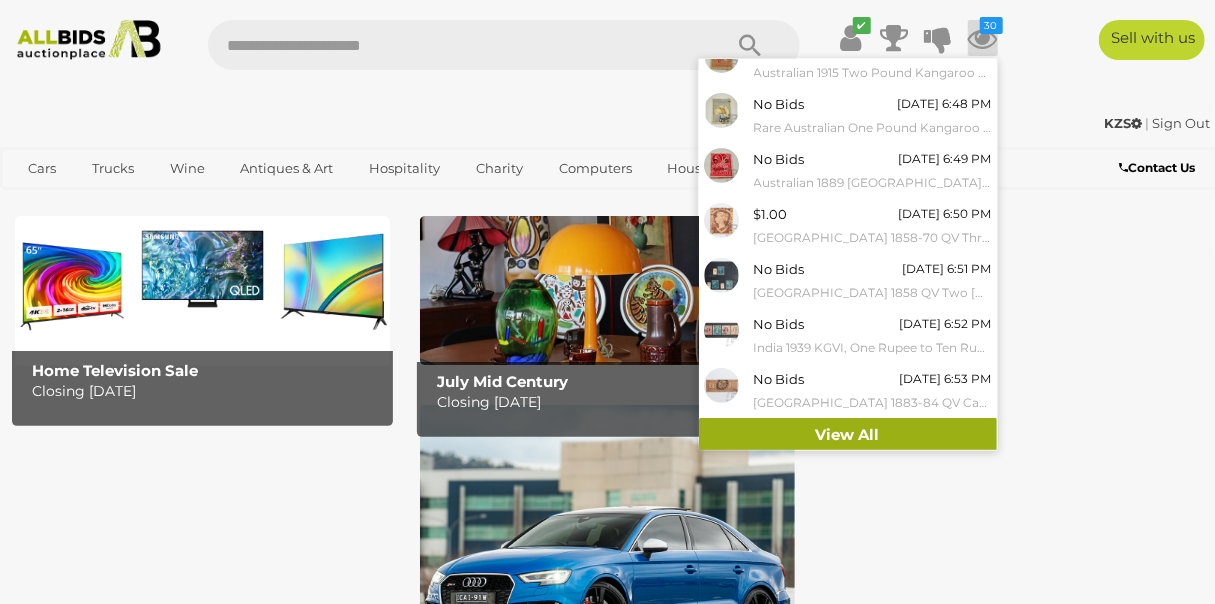 click on "View All" at bounding box center [848, 435] 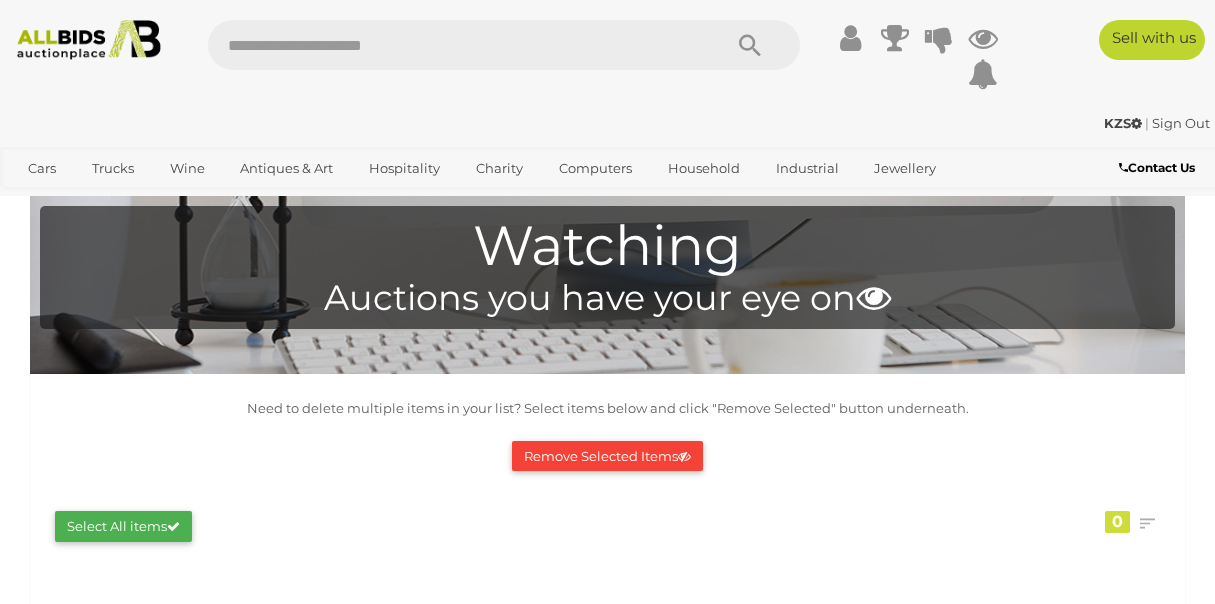 scroll, scrollTop: 0, scrollLeft: 0, axis: both 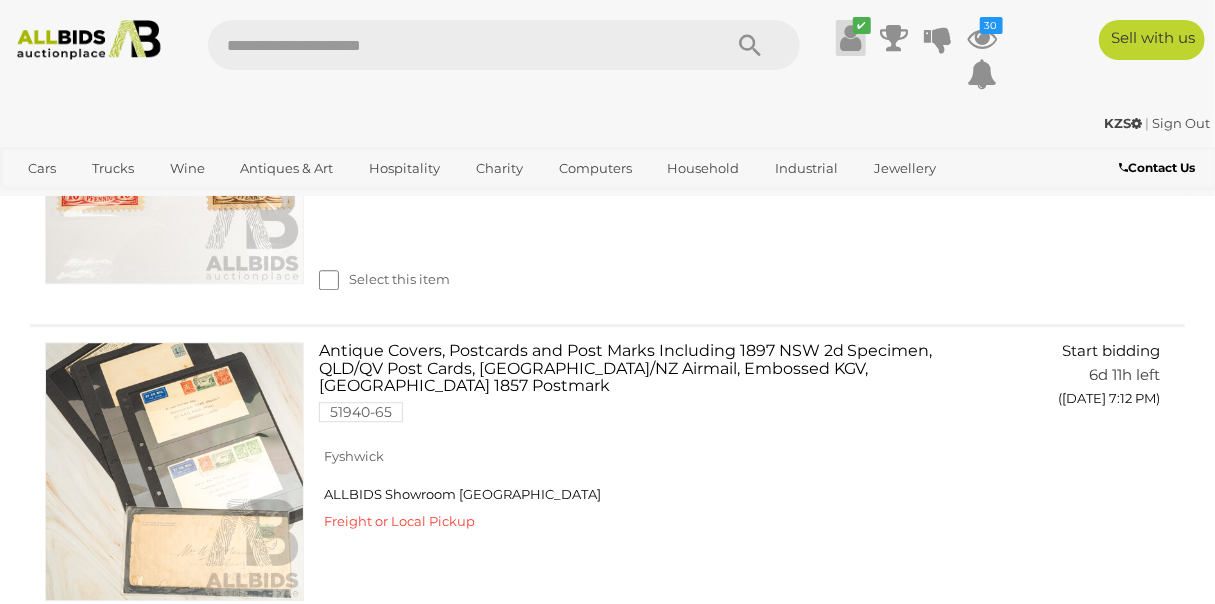 click at bounding box center [850, 38] 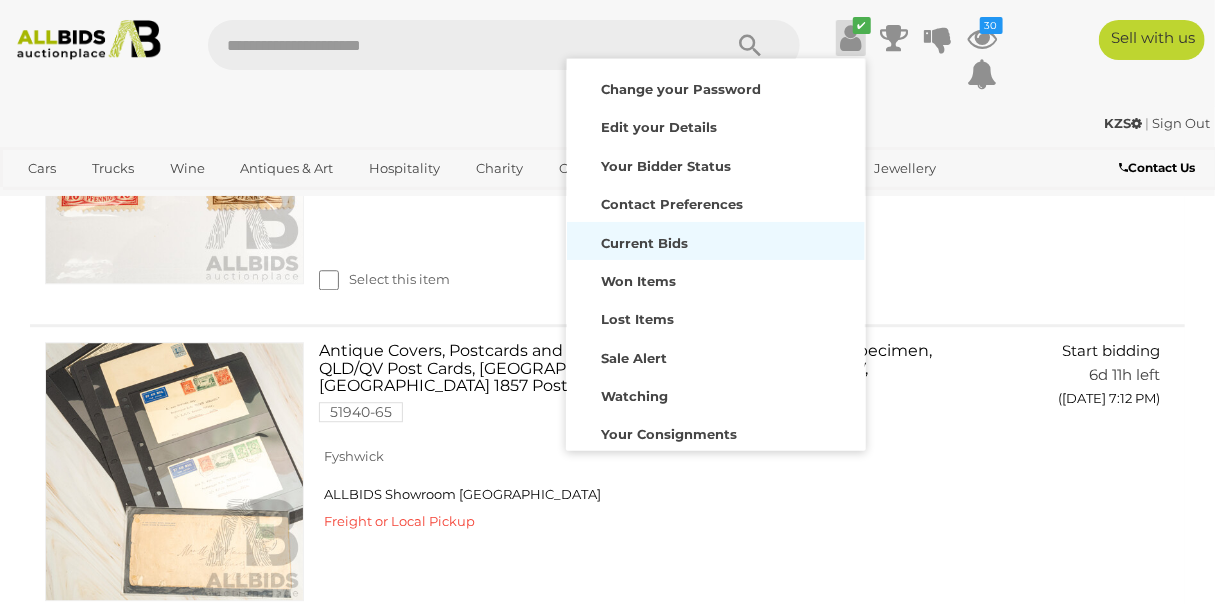 scroll, scrollTop: 156, scrollLeft: 0, axis: vertical 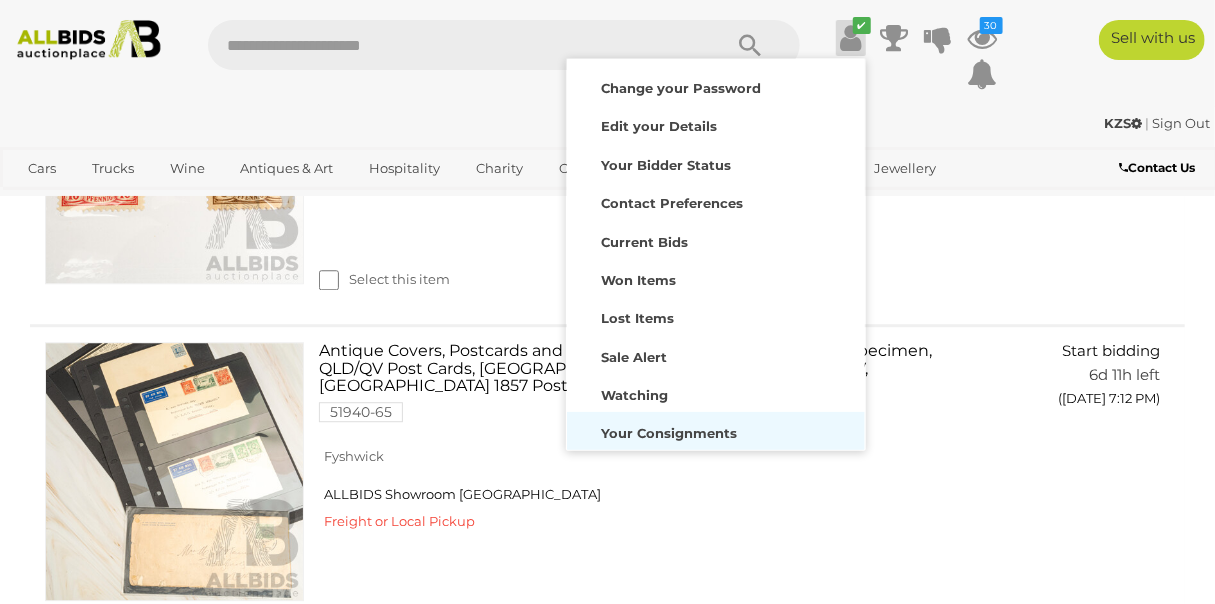 click on "Your Consignments" at bounding box center (670, 433) 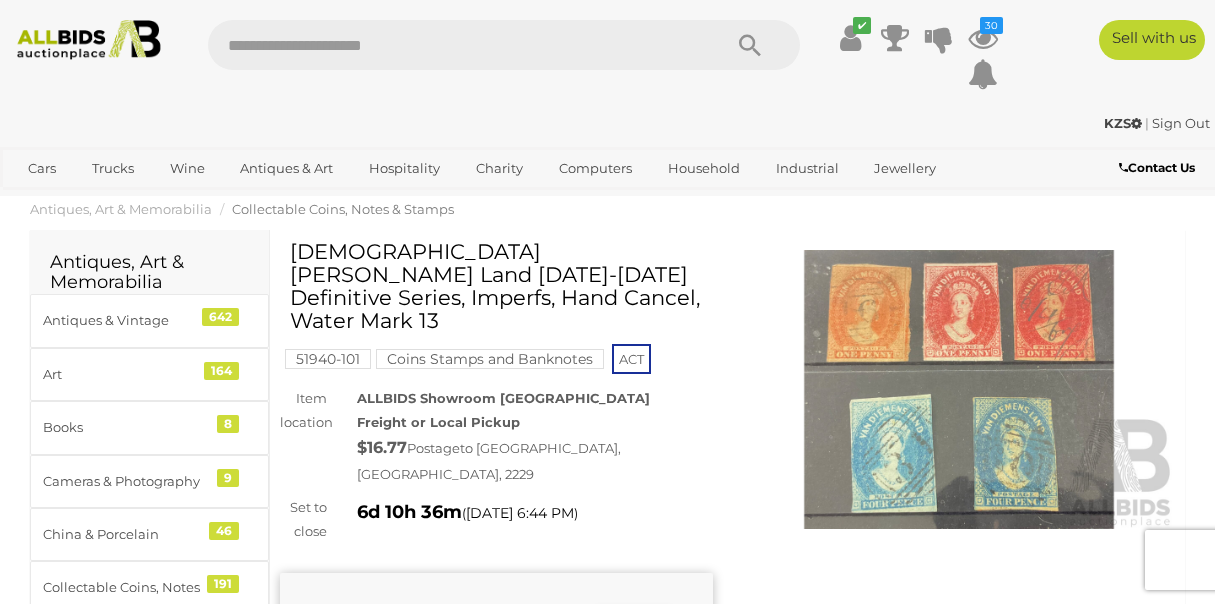 scroll, scrollTop: 0, scrollLeft: 0, axis: both 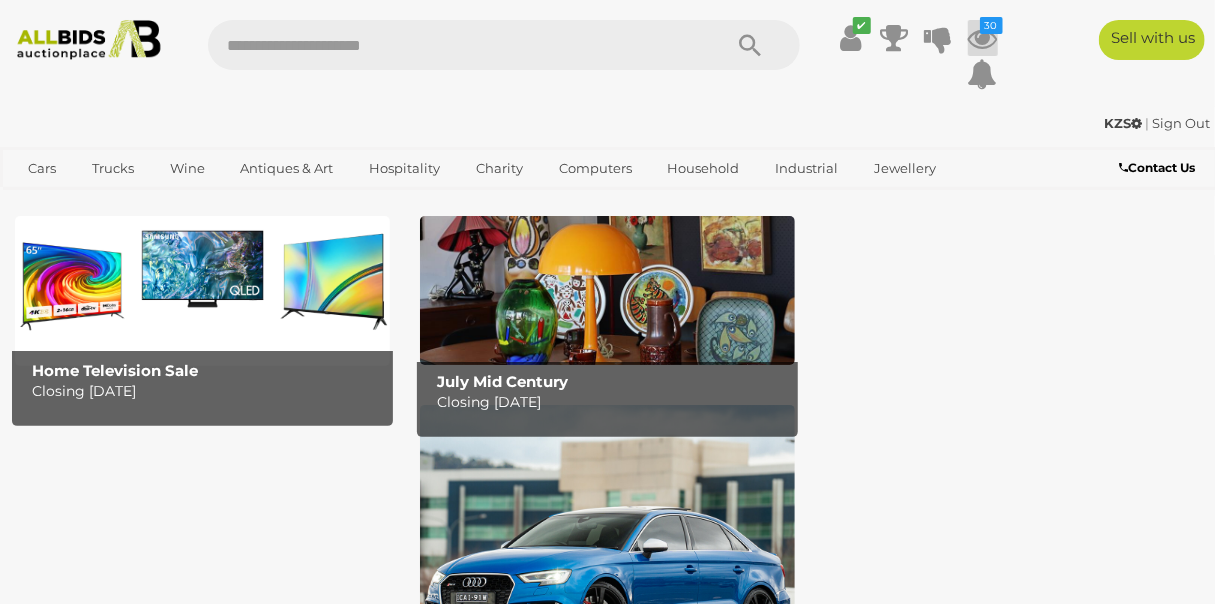 click at bounding box center [983, 38] 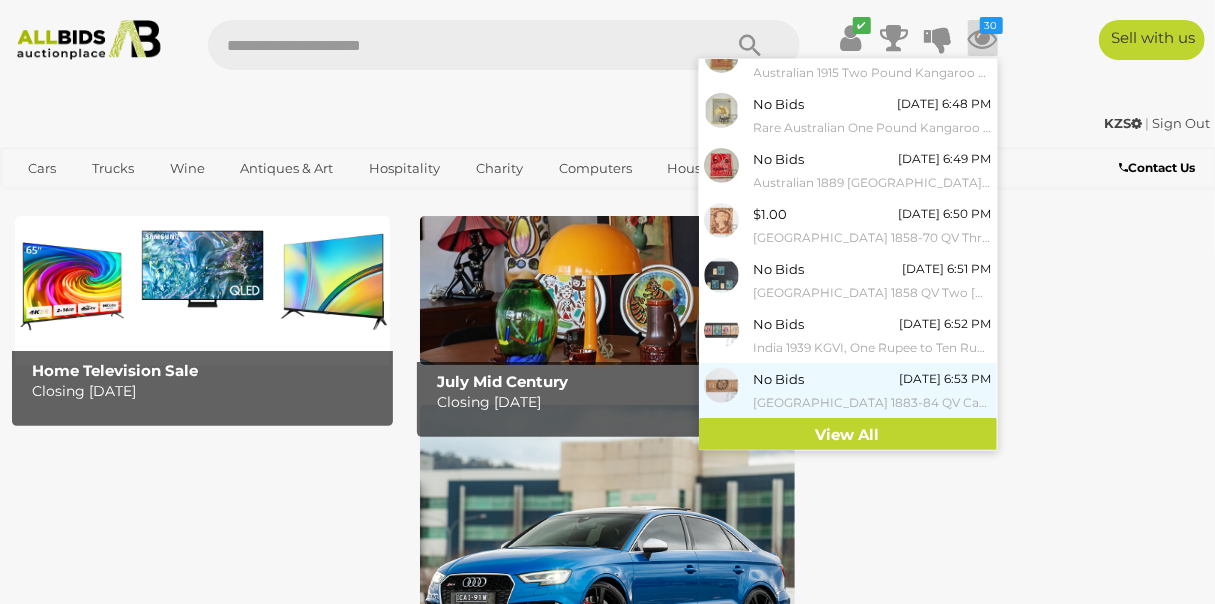 scroll, scrollTop: 243, scrollLeft: 0, axis: vertical 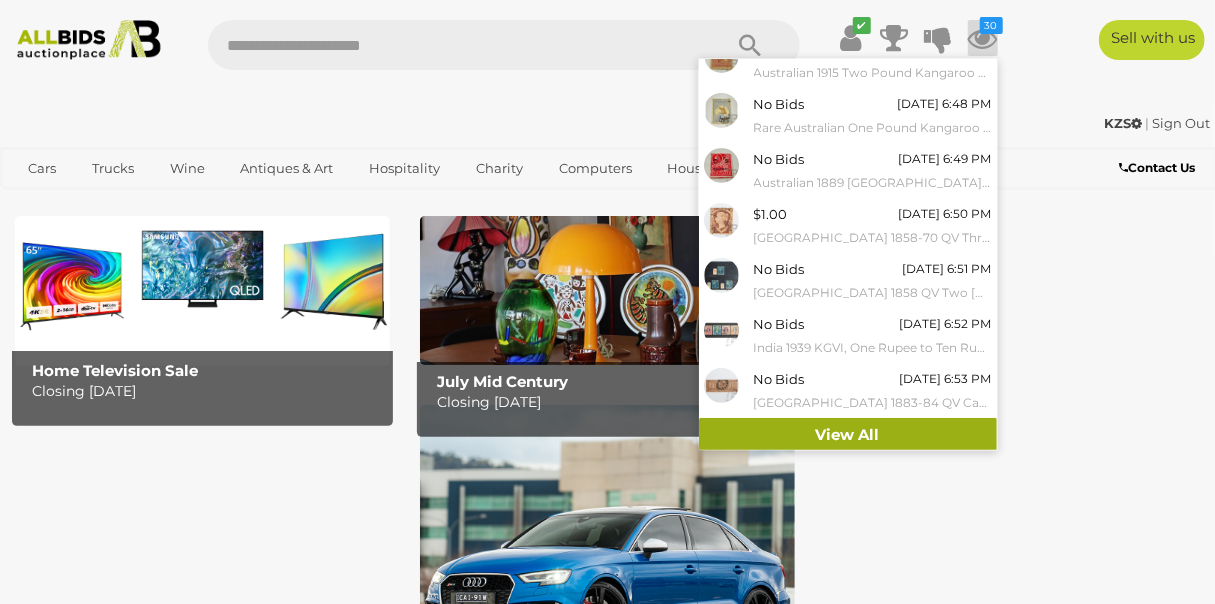 click on "View All" at bounding box center (848, 435) 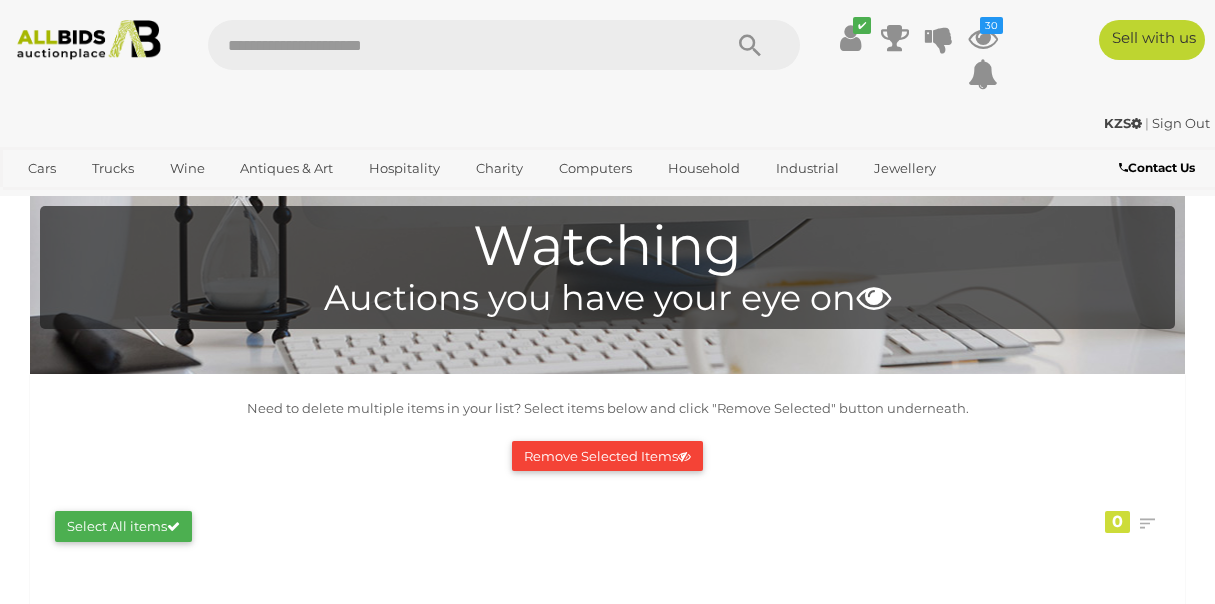 scroll, scrollTop: 0, scrollLeft: 0, axis: both 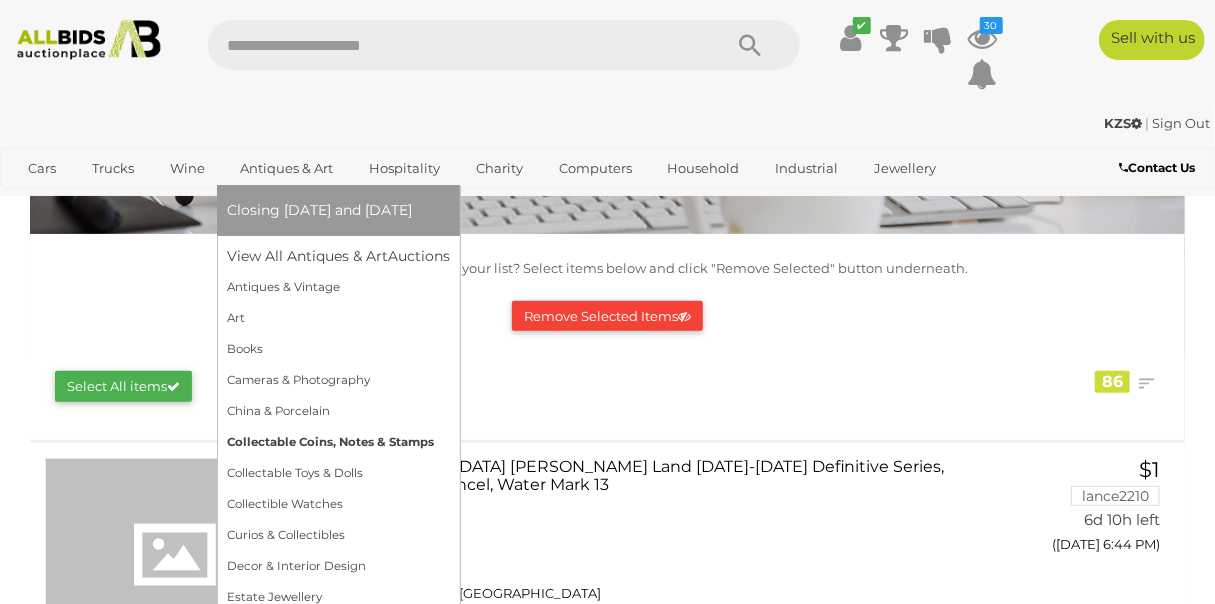 click on "Collectable Coins, Notes & Stamps" at bounding box center [338, 442] 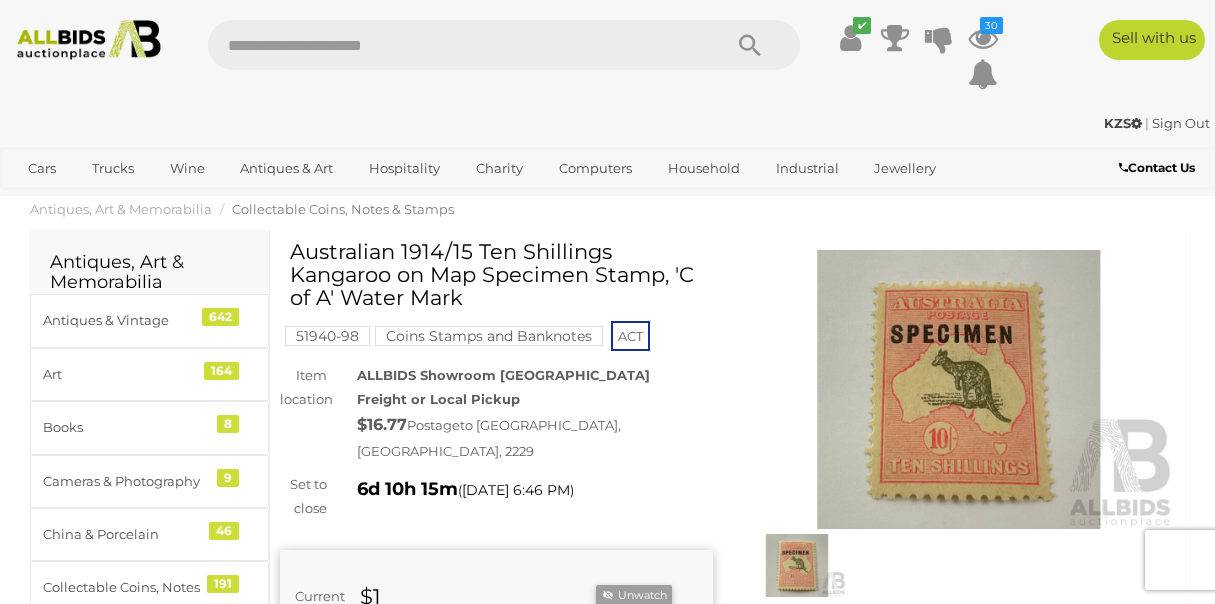 scroll, scrollTop: 0, scrollLeft: 0, axis: both 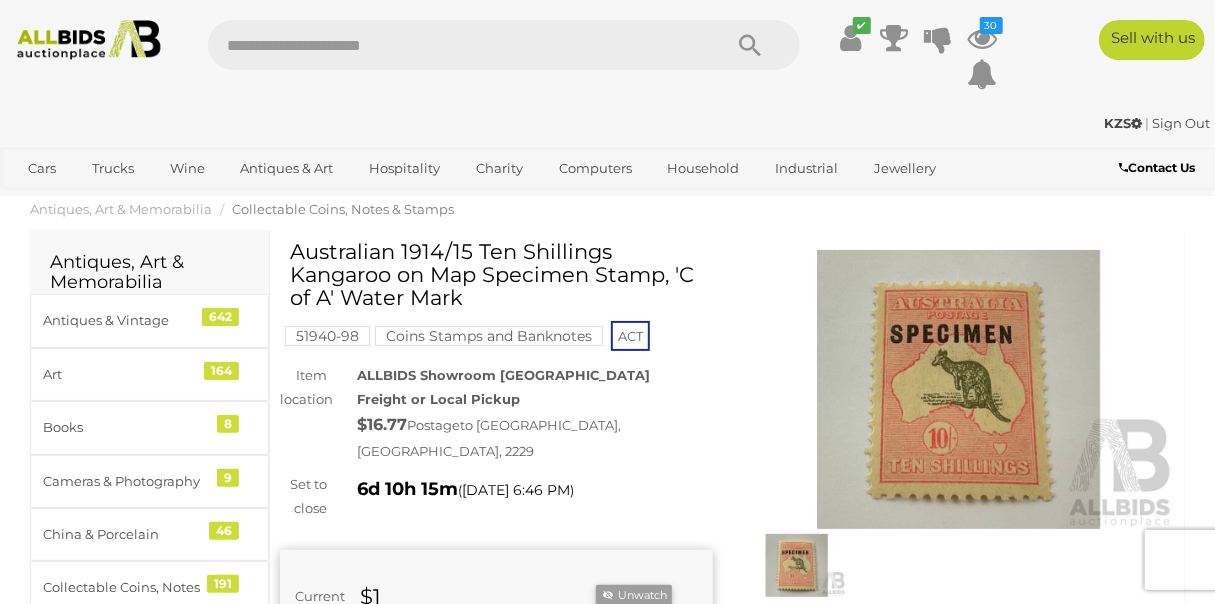 click at bounding box center [959, 389] 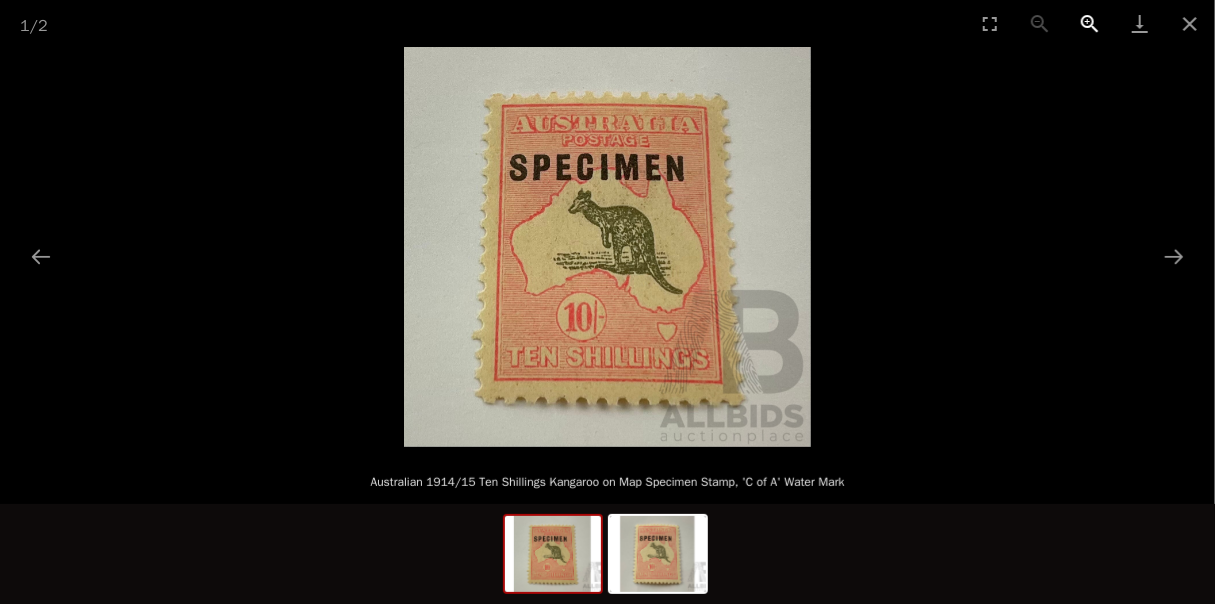 click at bounding box center [1090, 23] 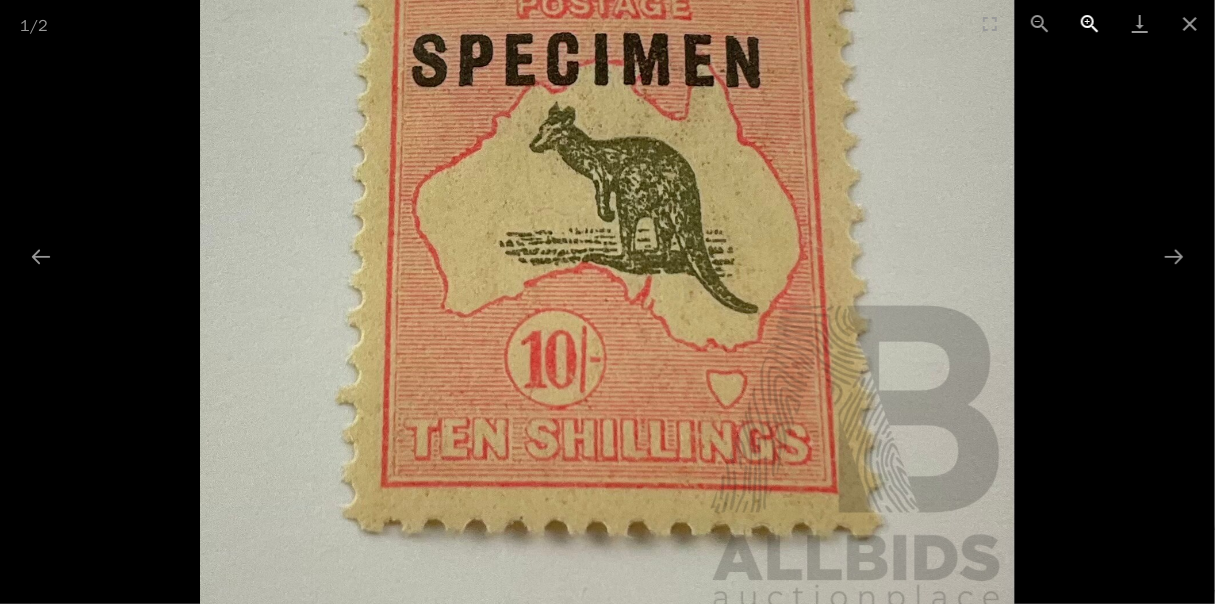 click at bounding box center [1090, 23] 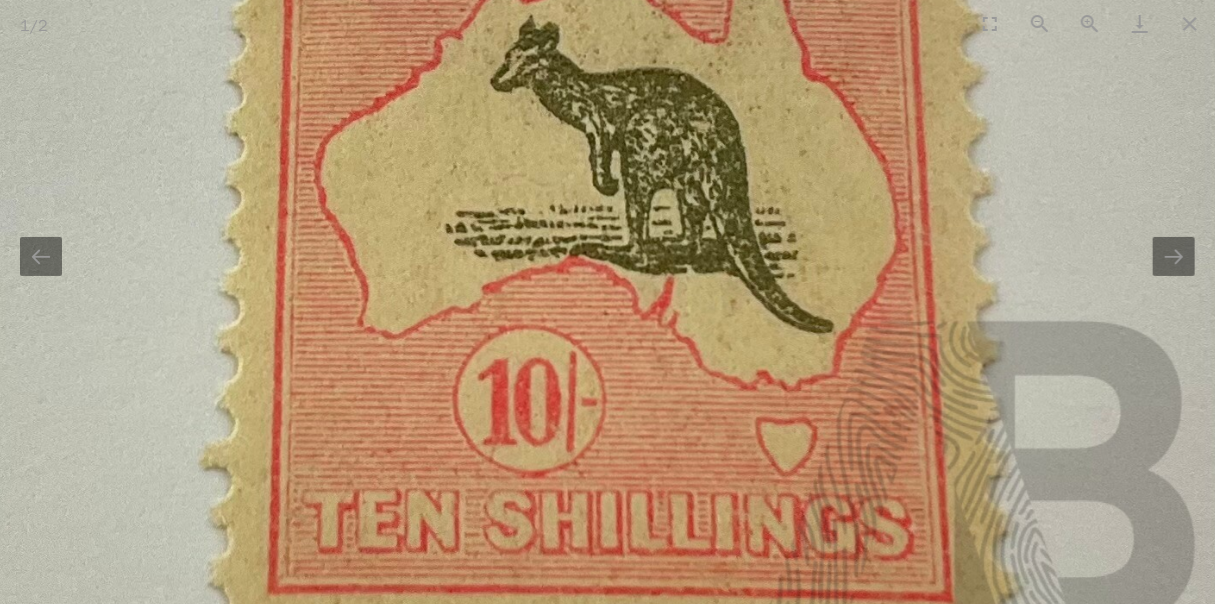 scroll, scrollTop: 0, scrollLeft: 0, axis: both 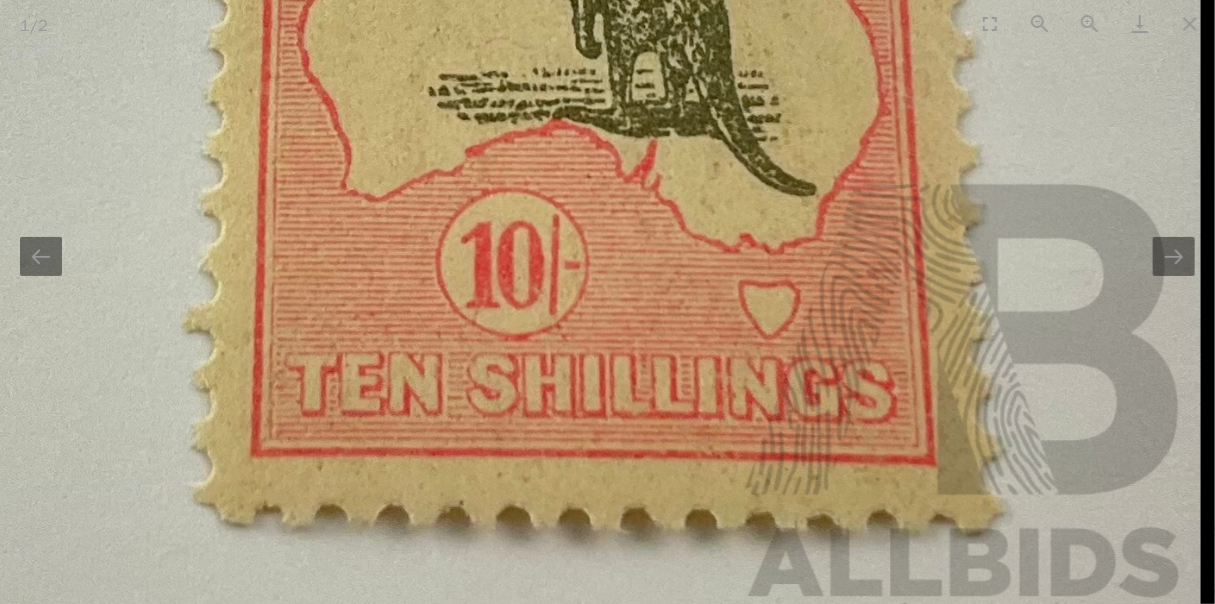 drag, startPoint x: 785, startPoint y: 159, endPoint x: 697, endPoint y: 22, distance: 162.82812 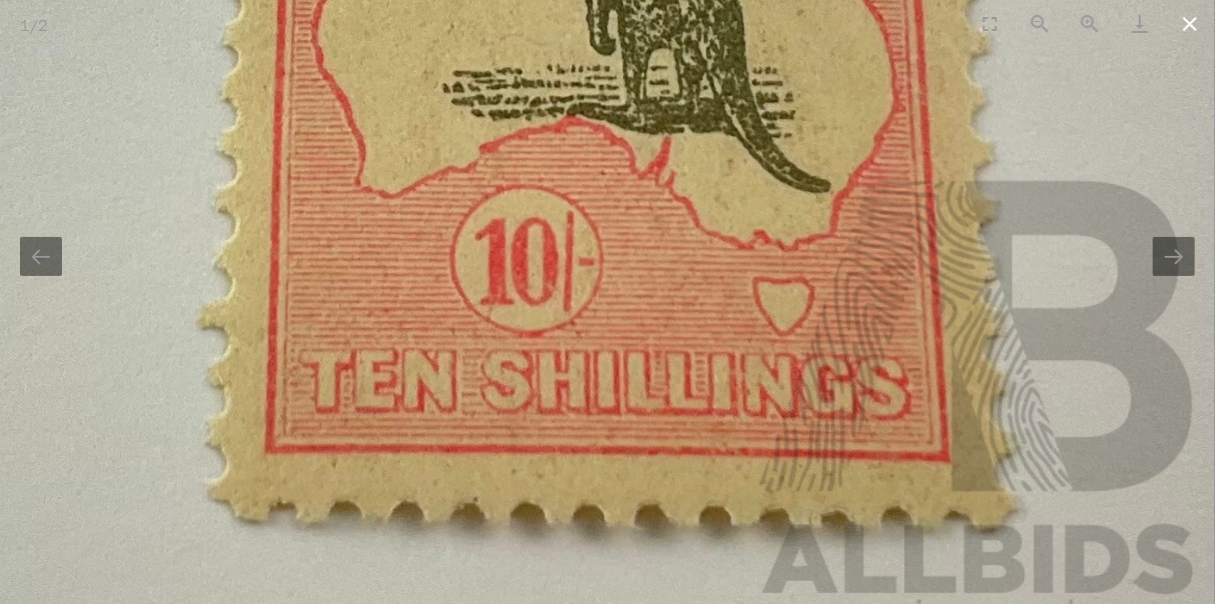 click at bounding box center (1190, 23) 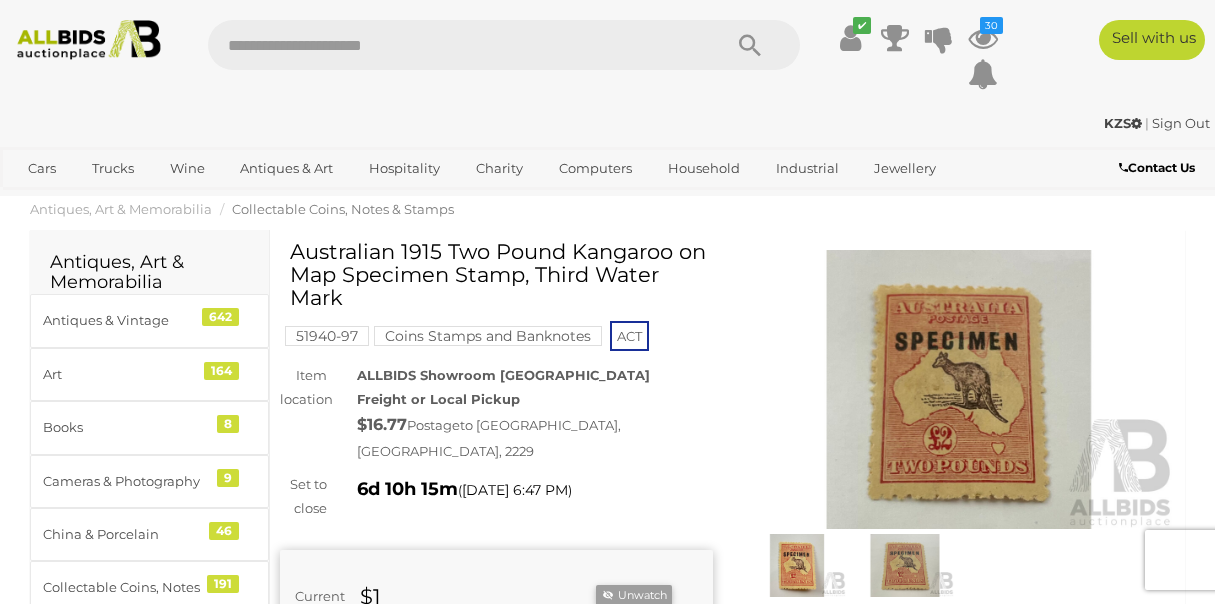 scroll, scrollTop: 0, scrollLeft: 0, axis: both 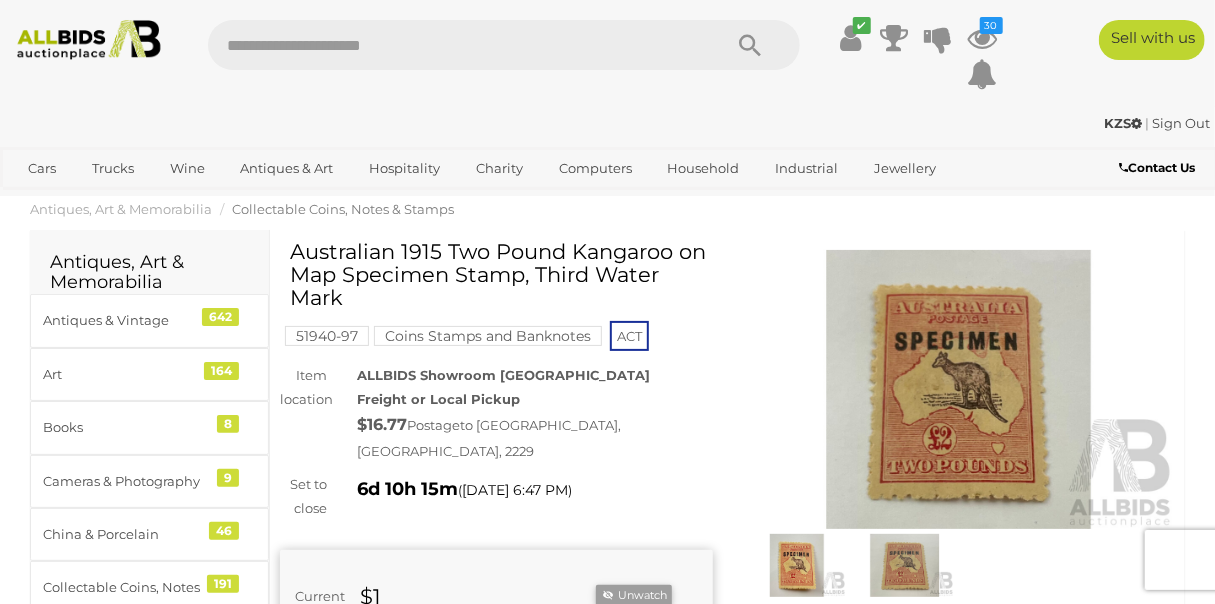 click at bounding box center [959, 389] 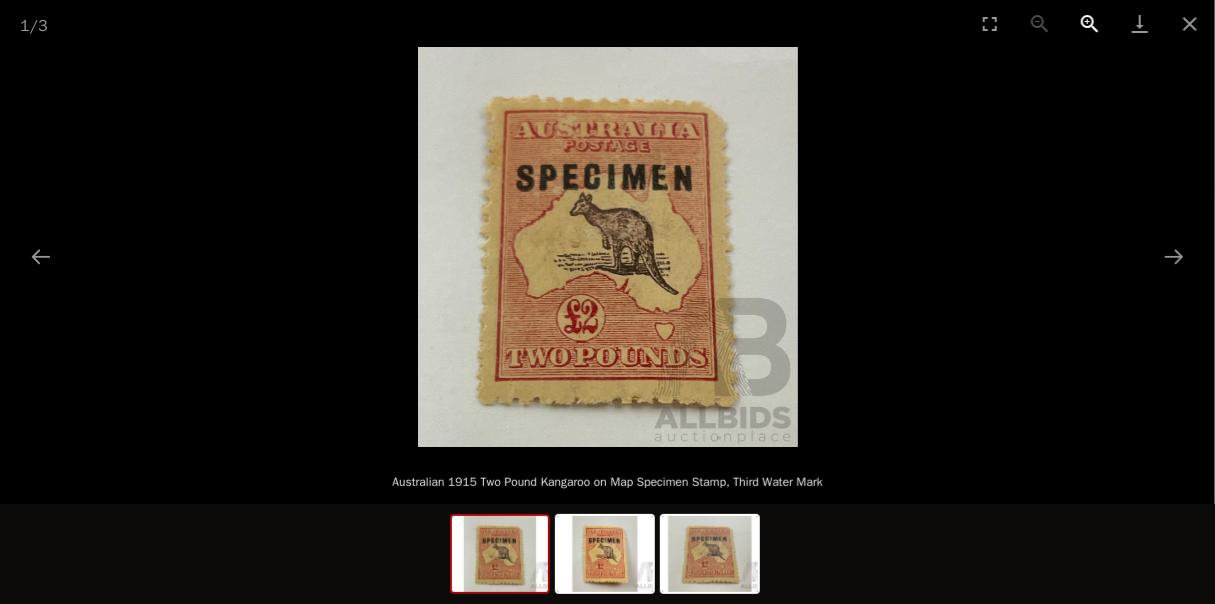 click at bounding box center [1090, 23] 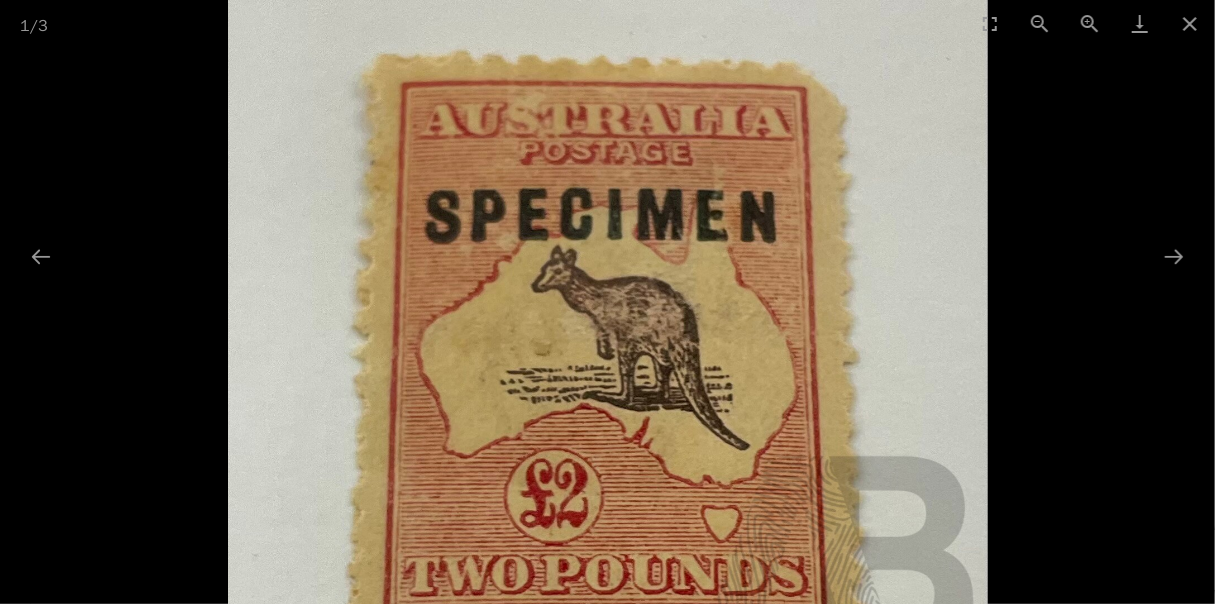 drag, startPoint x: 922, startPoint y: 158, endPoint x: 858, endPoint y: 293, distance: 149.40215 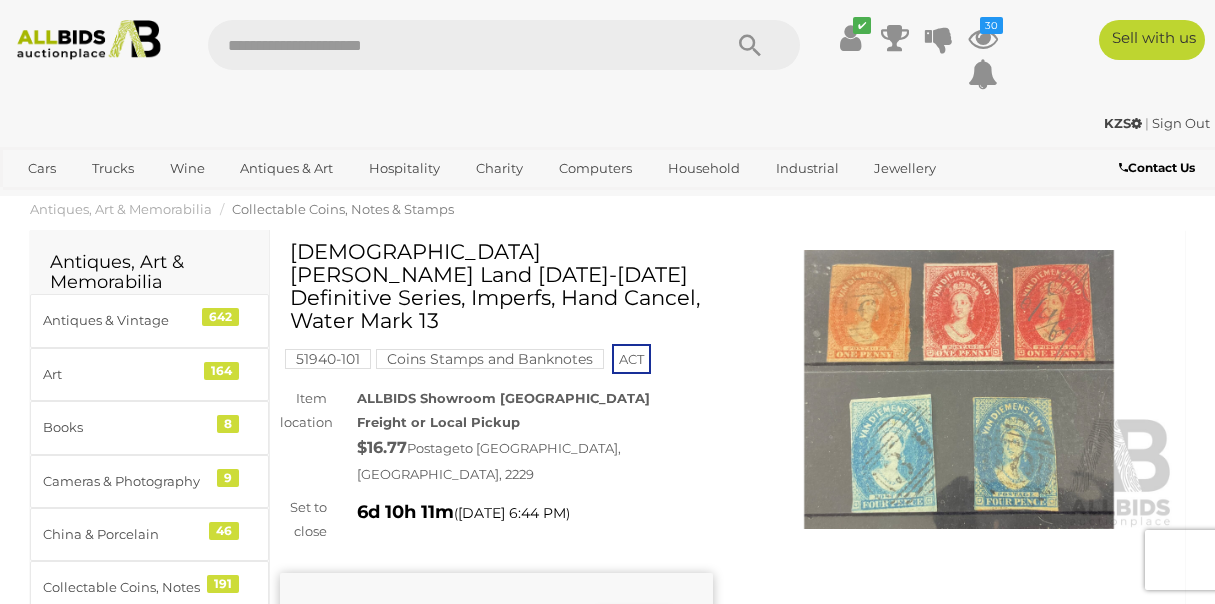 scroll, scrollTop: 0, scrollLeft: 0, axis: both 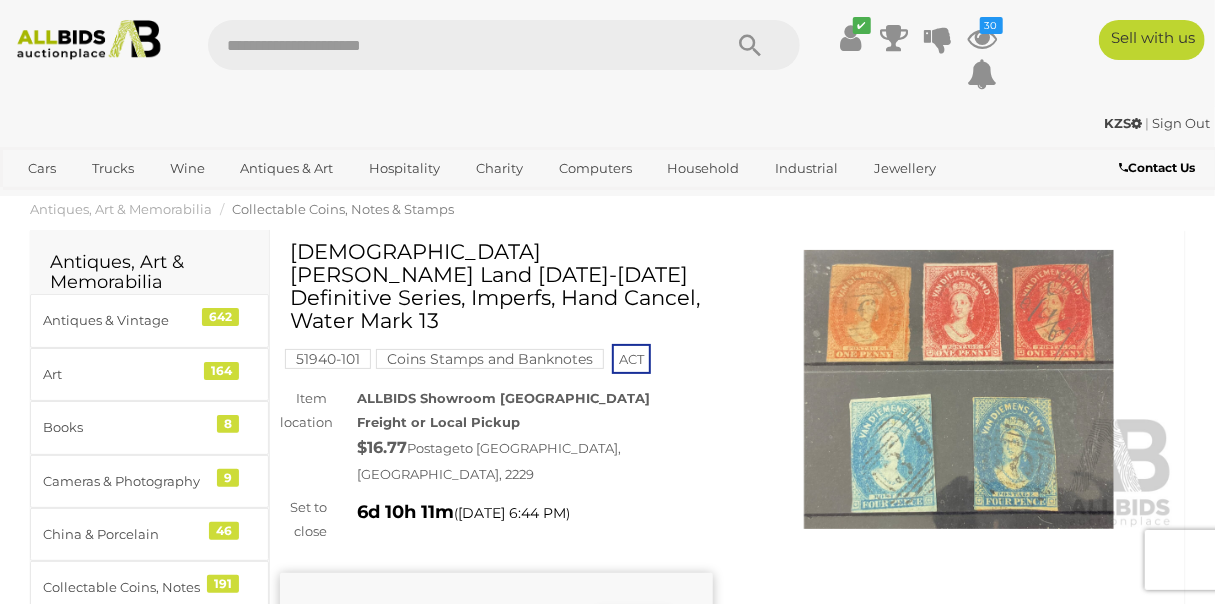 click at bounding box center (959, 389) 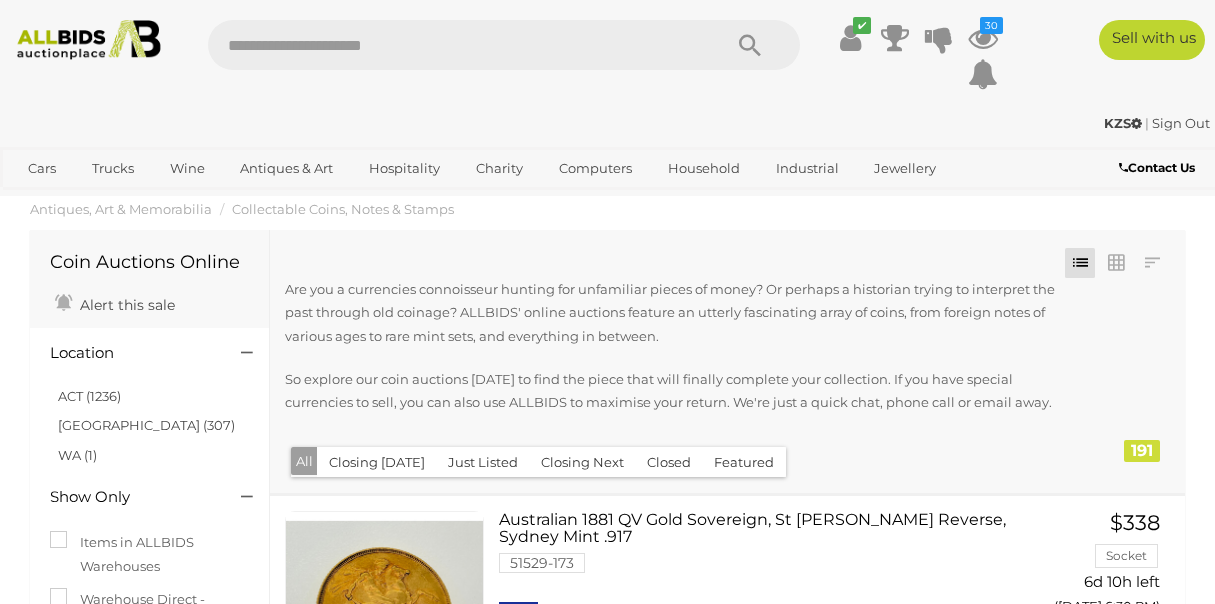 scroll, scrollTop: 0, scrollLeft: 0, axis: both 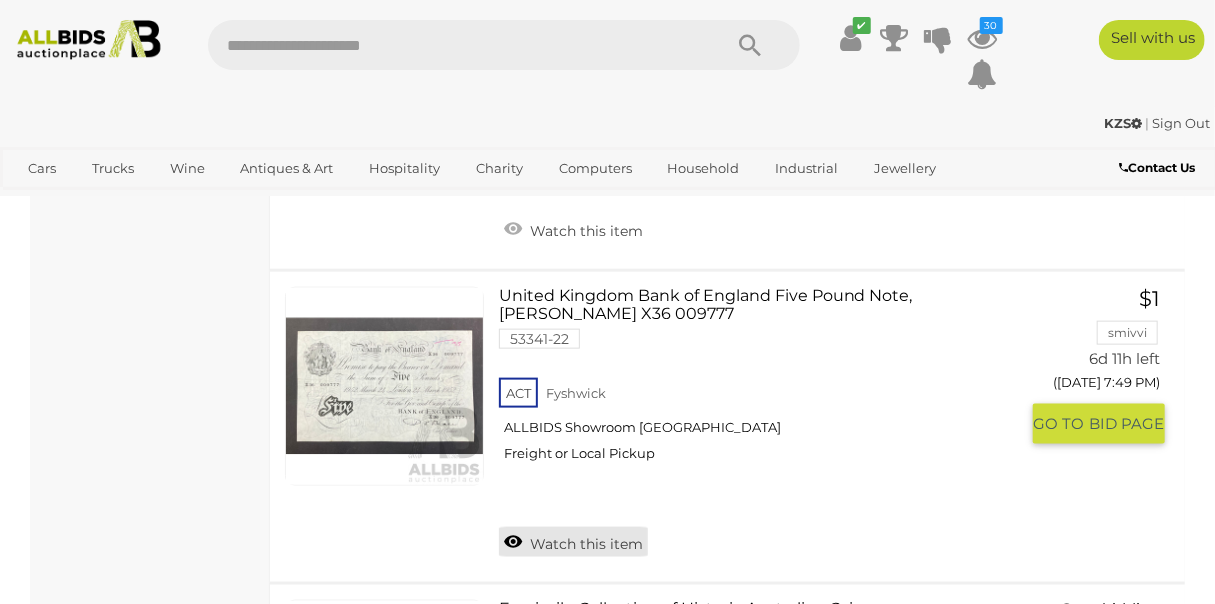 click on "Watch this item" at bounding box center (573, 542) 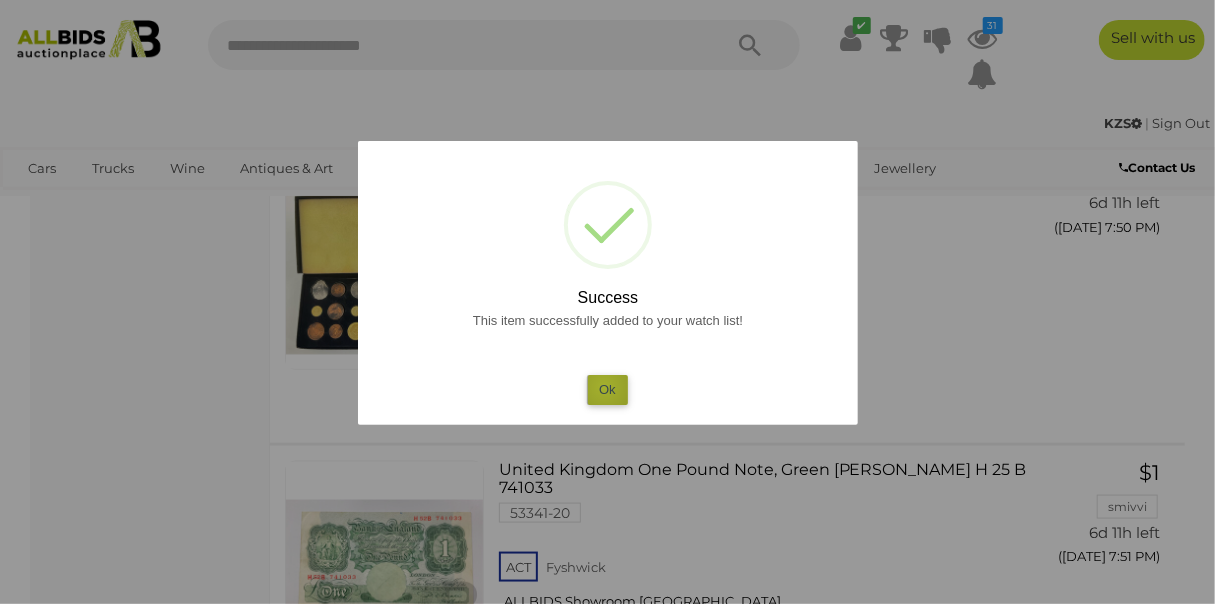 click on "Ok" at bounding box center (607, 389) 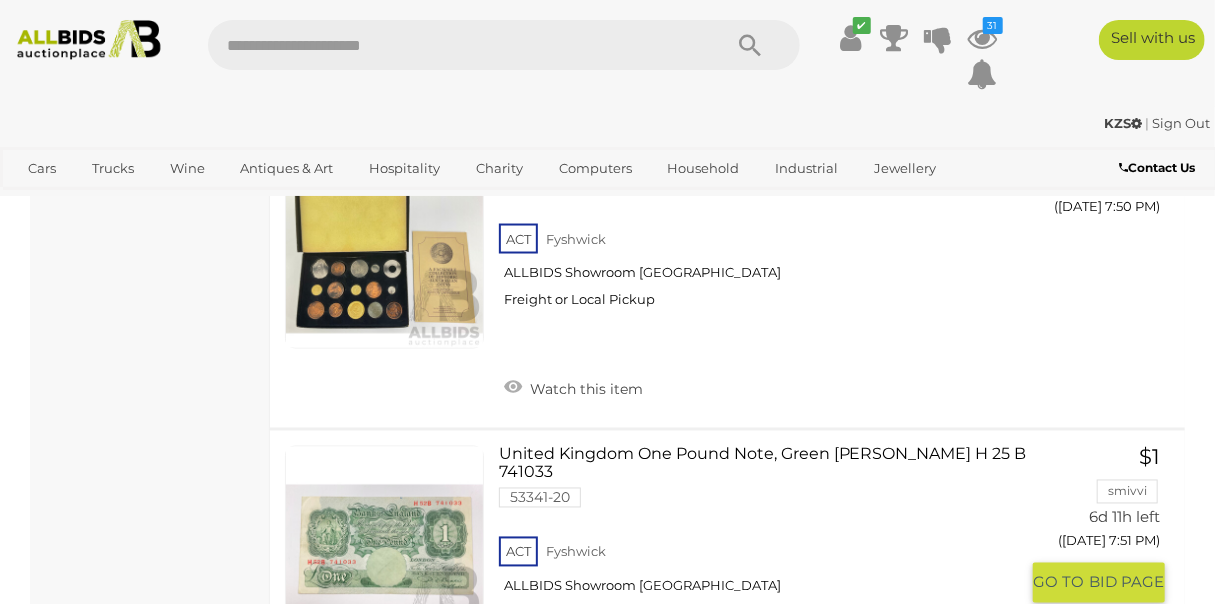 scroll, scrollTop: 25102, scrollLeft: 0, axis: vertical 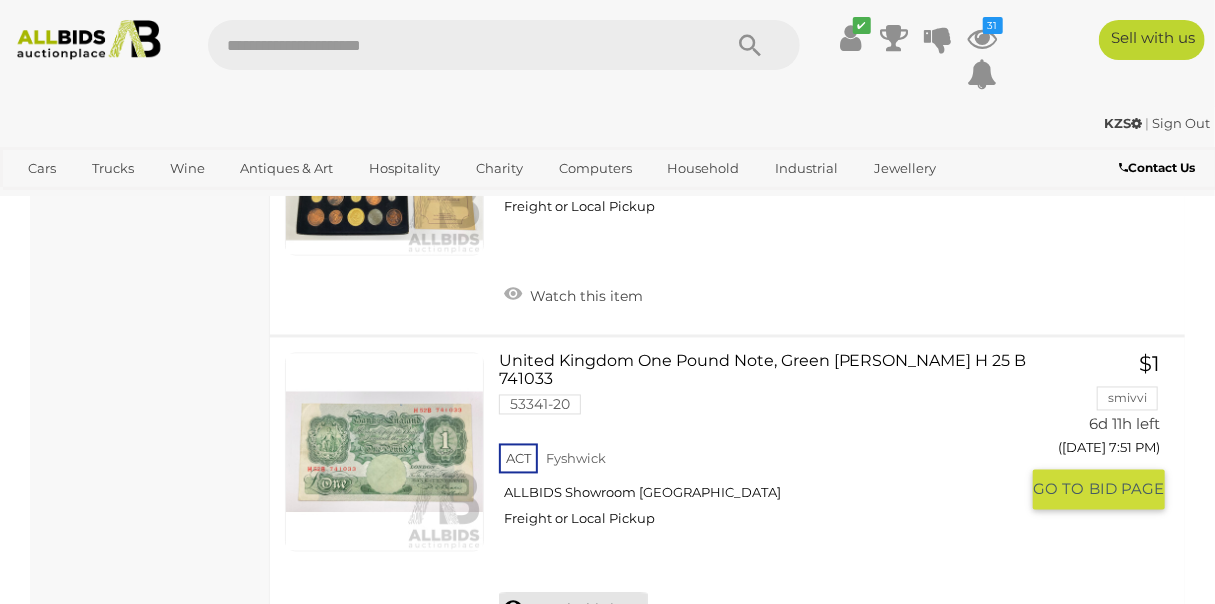 click on "Watch this item" at bounding box center [573, 608] 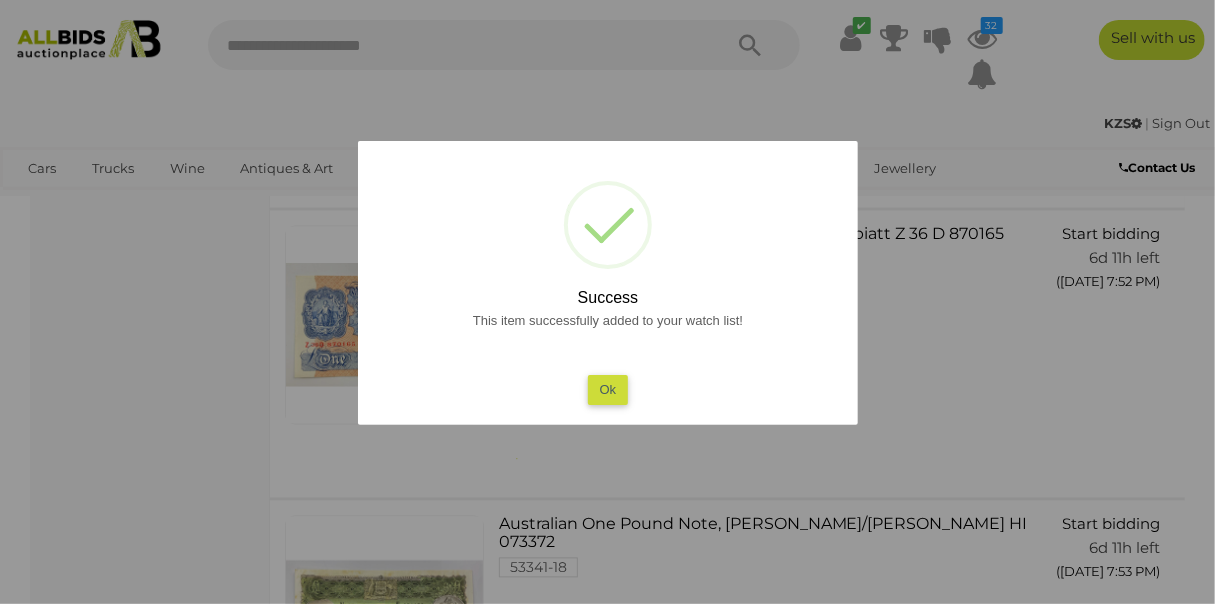 click on "Ok" at bounding box center [607, 389] 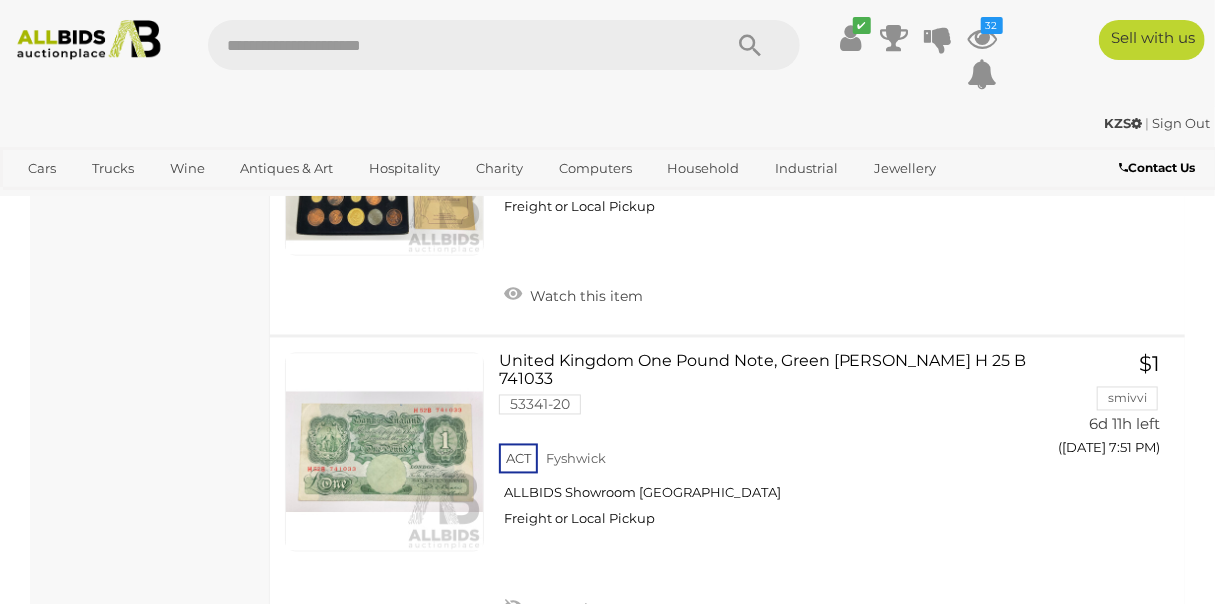 scroll, scrollTop: 25374, scrollLeft: 0, axis: vertical 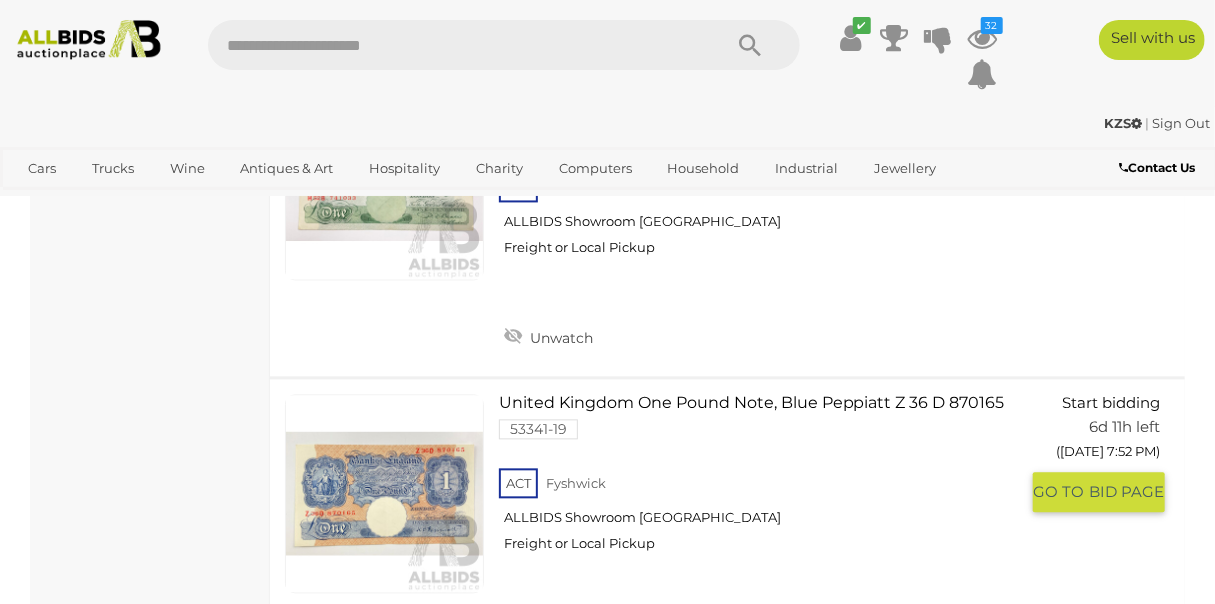 click on "Watch this item" at bounding box center (573, 632) 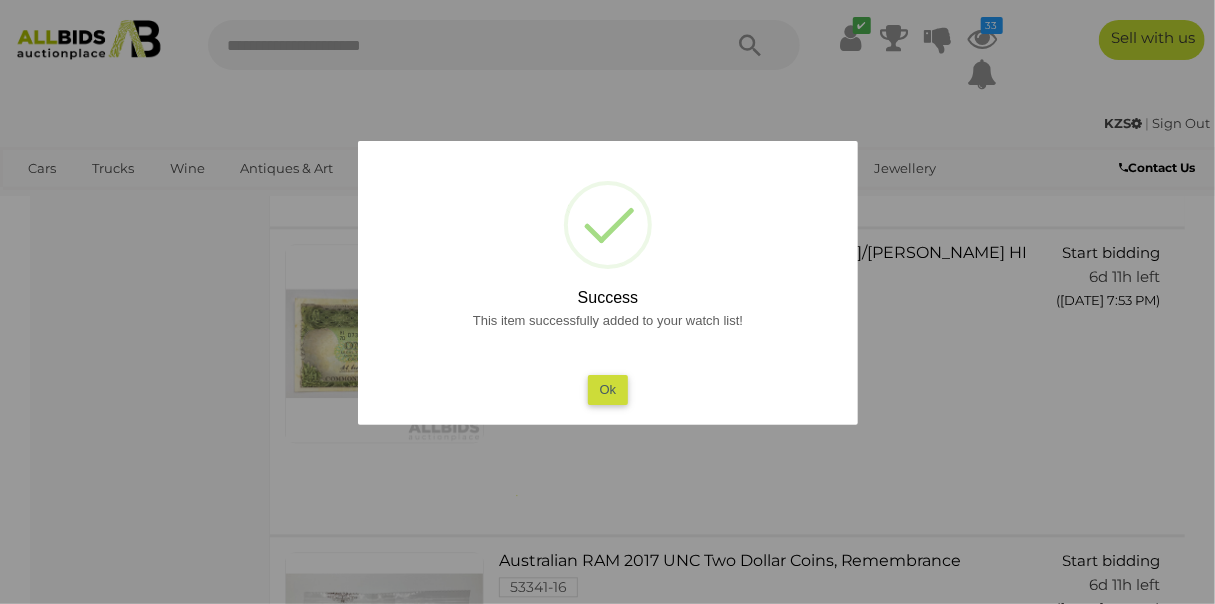 click on "Ok" at bounding box center (607, 389) 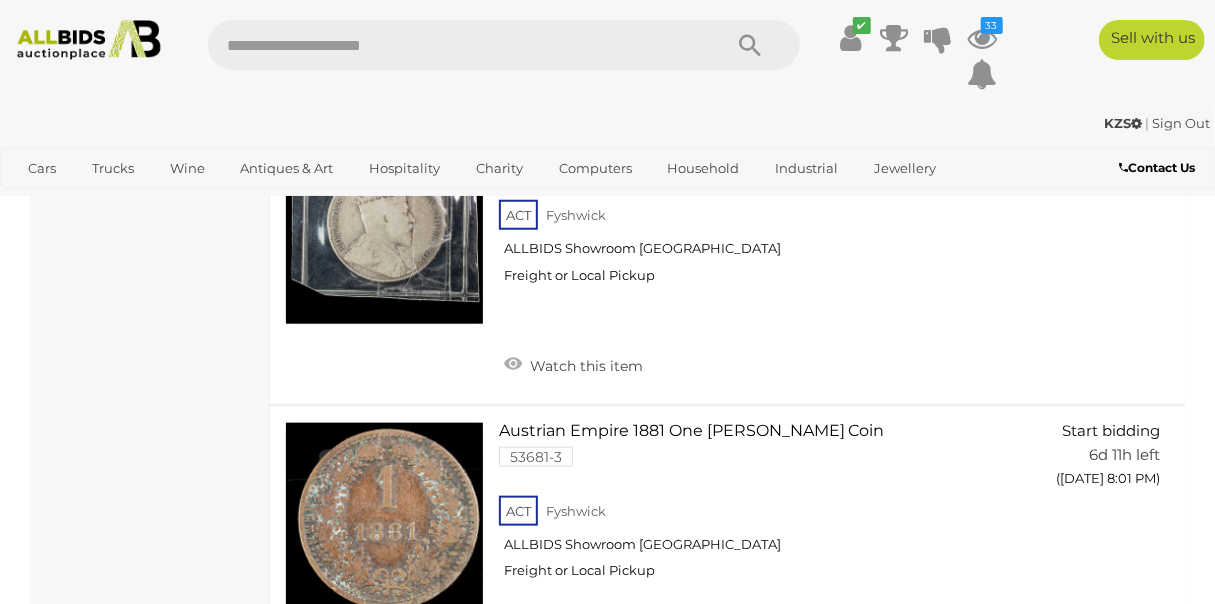 scroll, scrollTop: 28002, scrollLeft: 0, axis: vertical 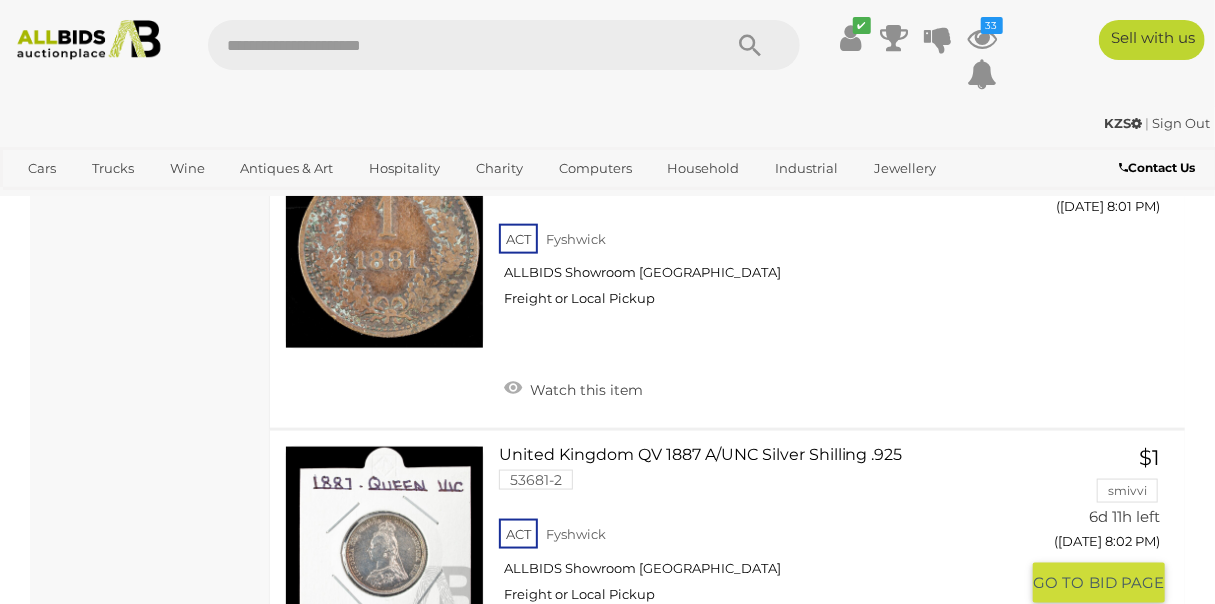 click on "Watch this item" at bounding box center [573, 684] 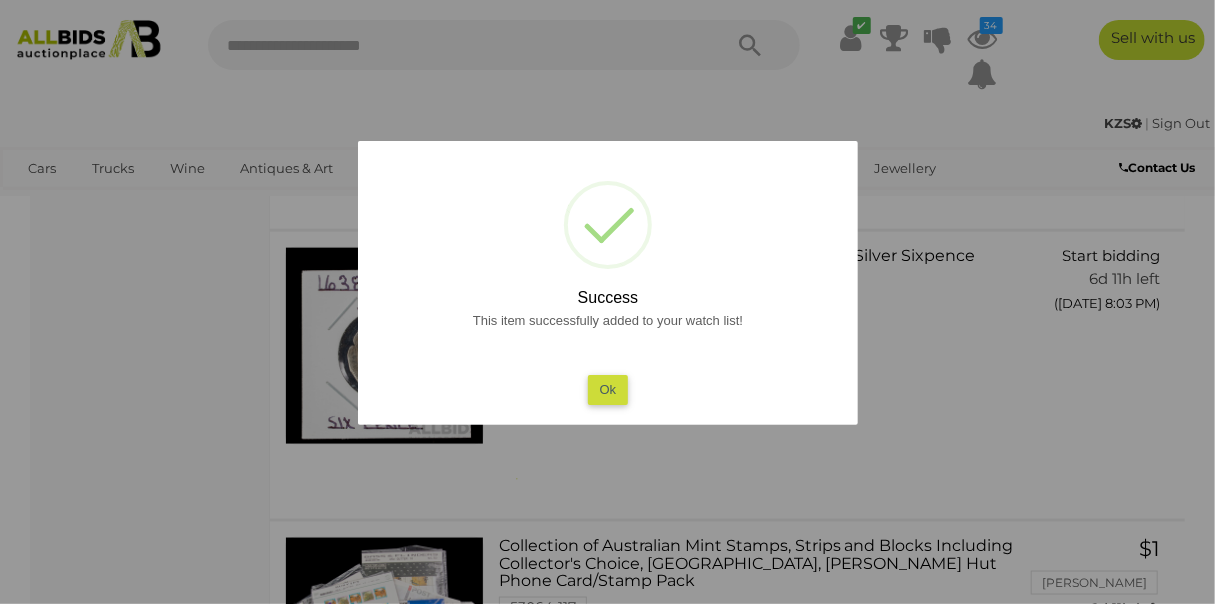 click on "Ok" at bounding box center [607, 389] 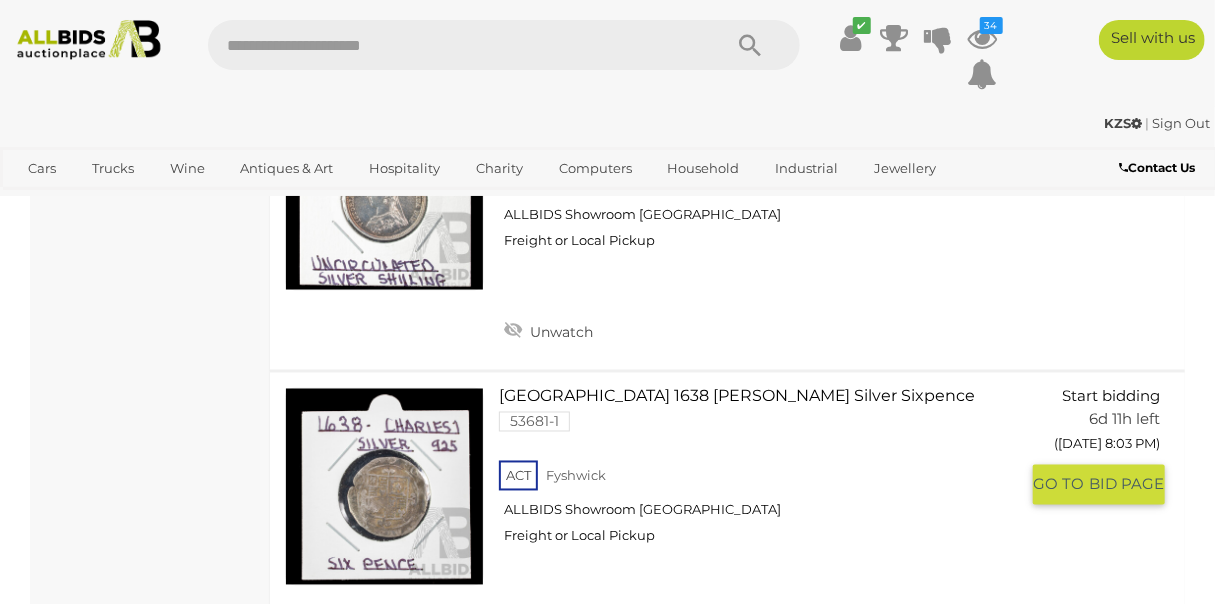 scroll, scrollTop: 28365, scrollLeft: 0, axis: vertical 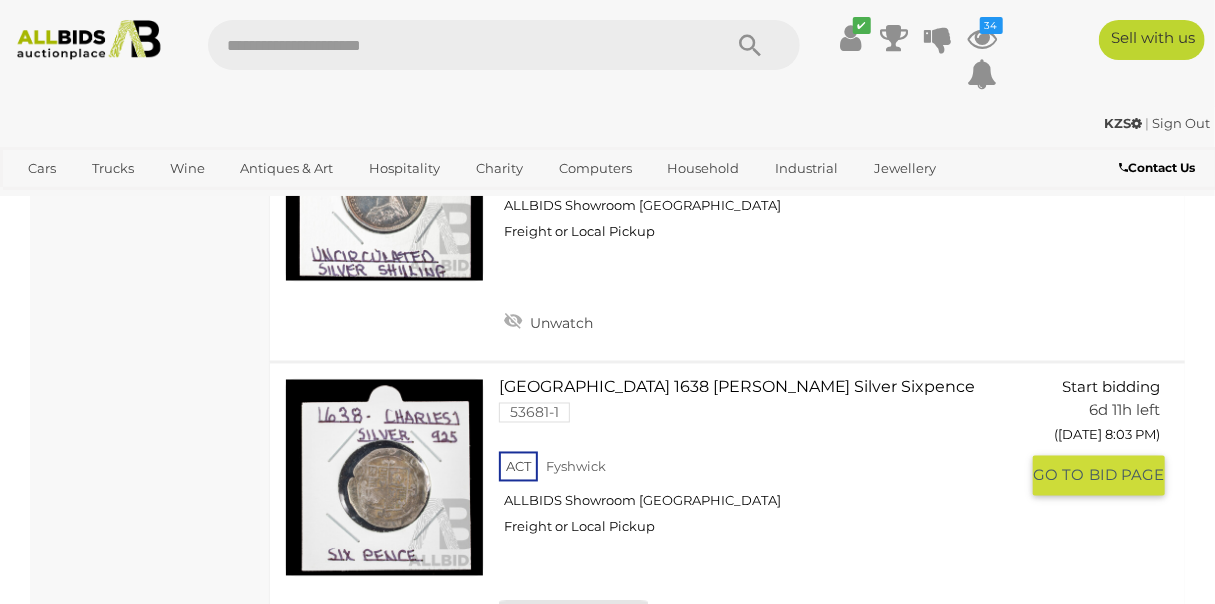 click on "Watch this item" at bounding box center (573, 616) 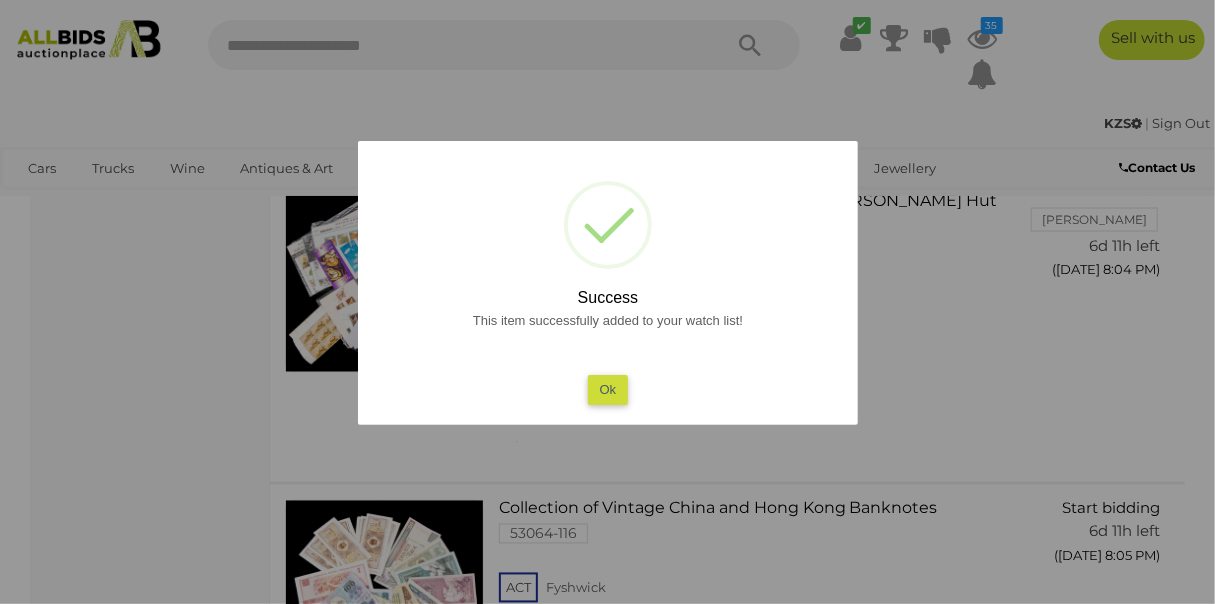 click on "Ok" at bounding box center [607, 389] 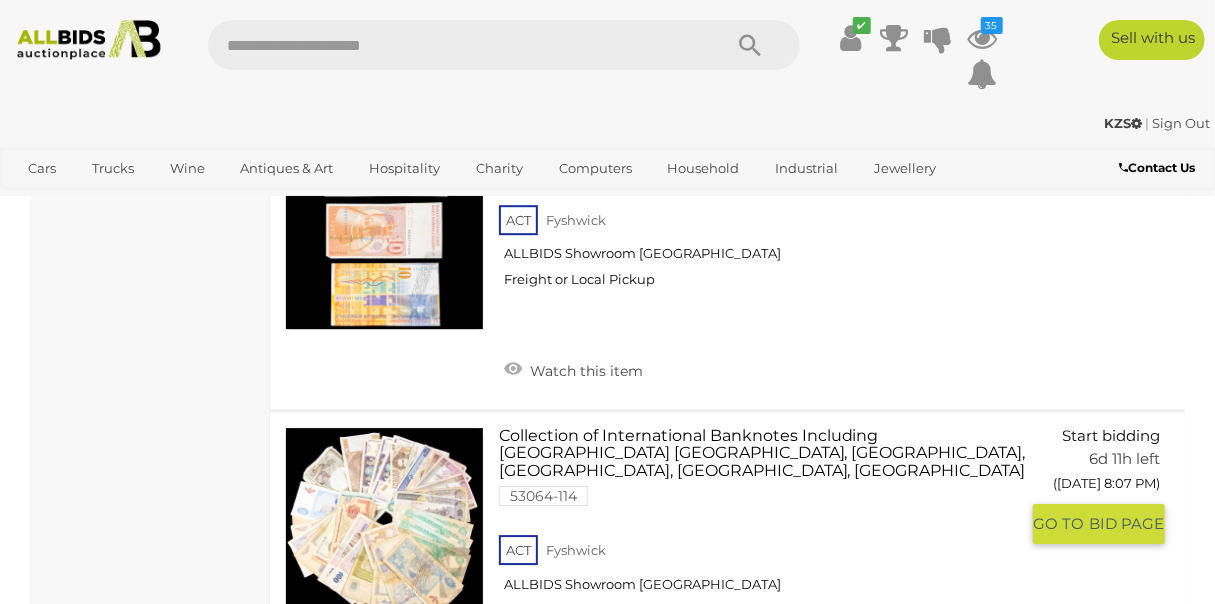 scroll, scrollTop: 29543, scrollLeft: 0, axis: vertical 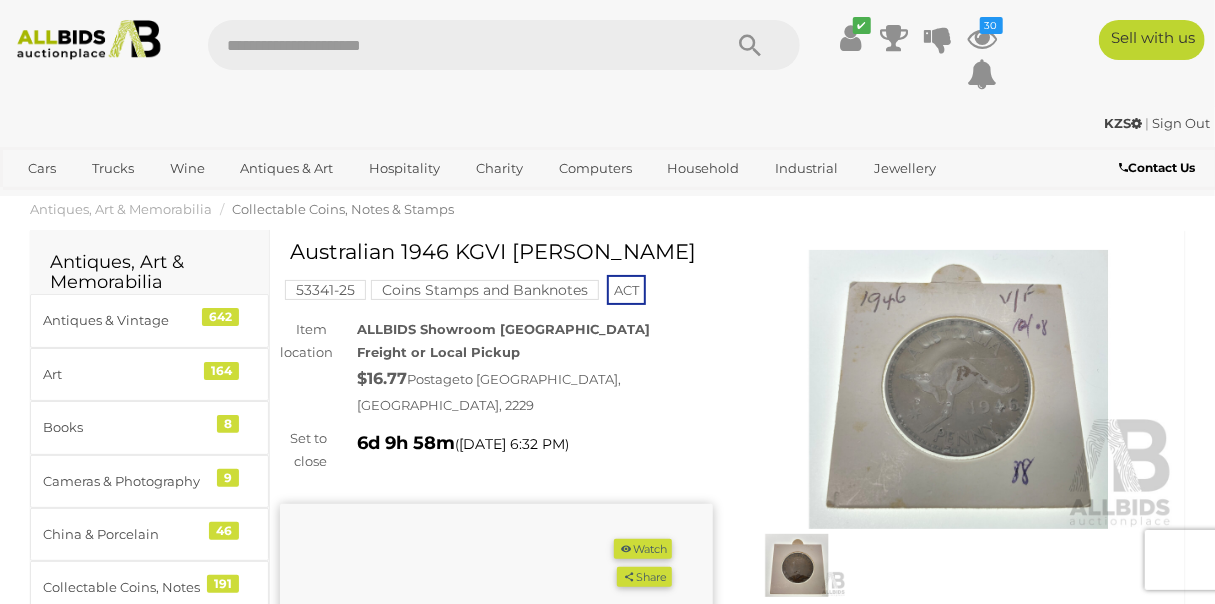 click at bounding box center (959, 389) 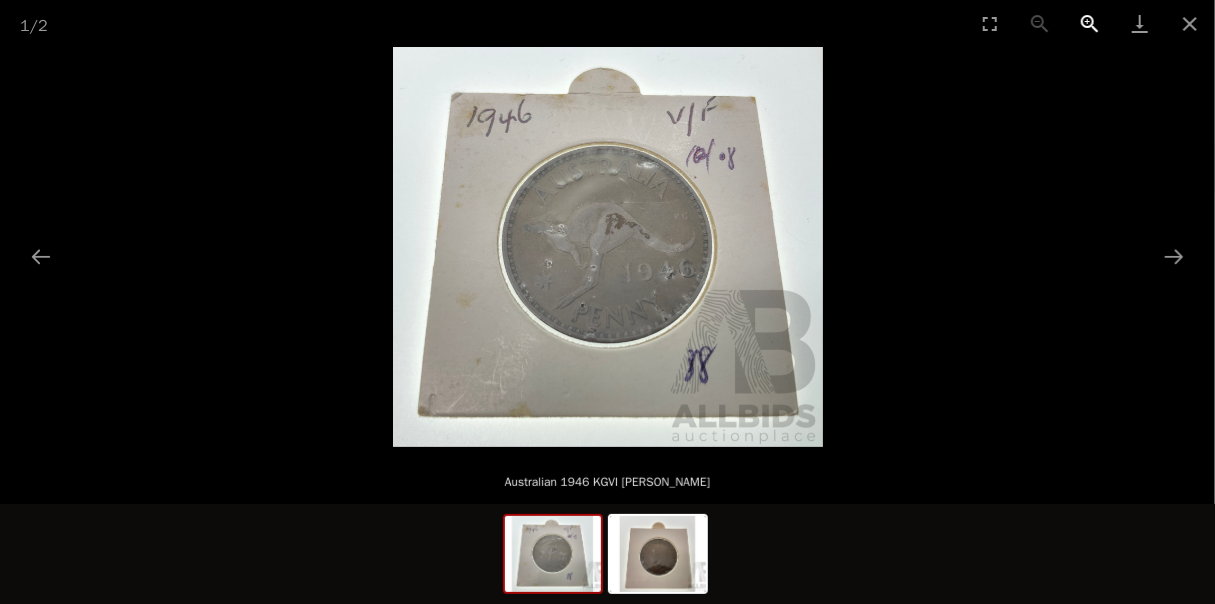 click at bounding box center (1090, 23) 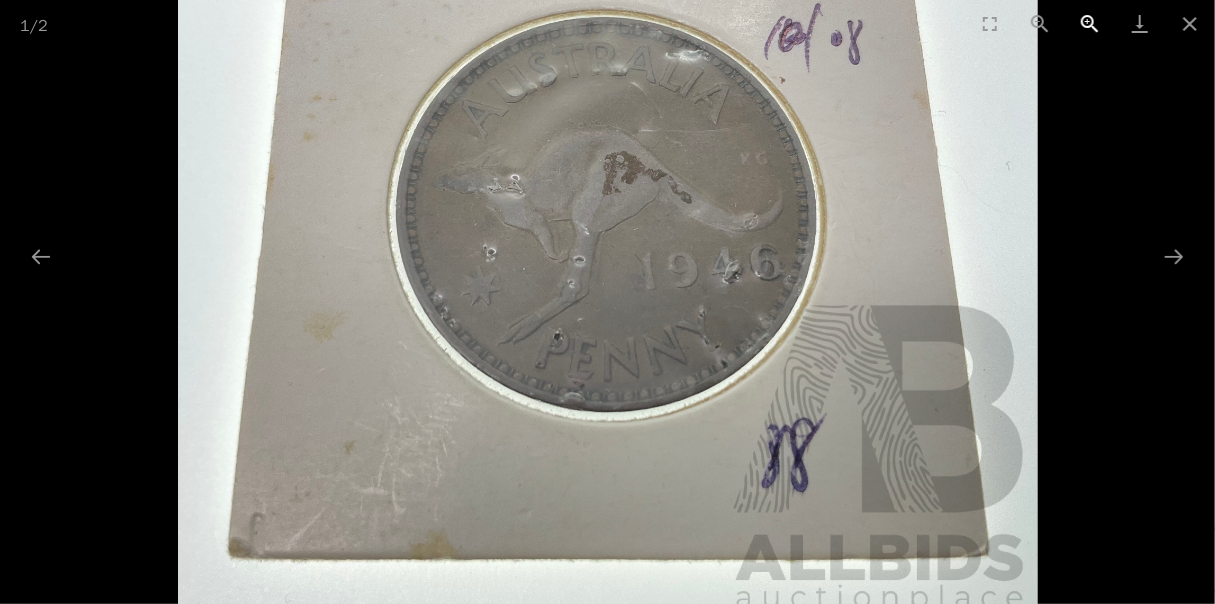 click at bounding box center [1090, 23] 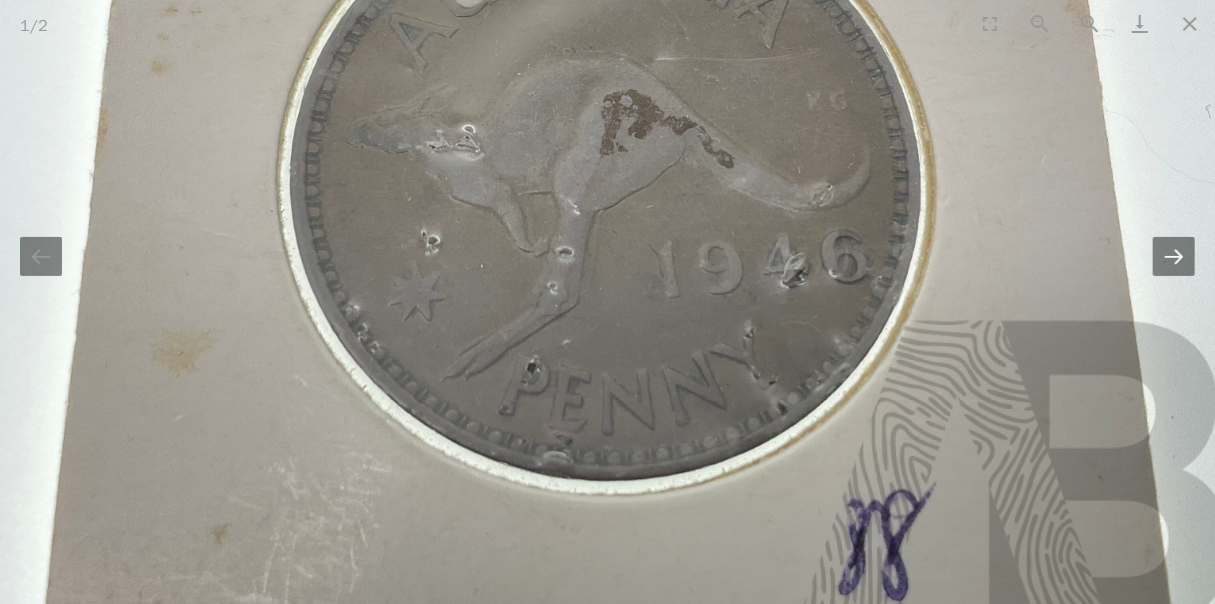 click at bounding box center [1174, 256] 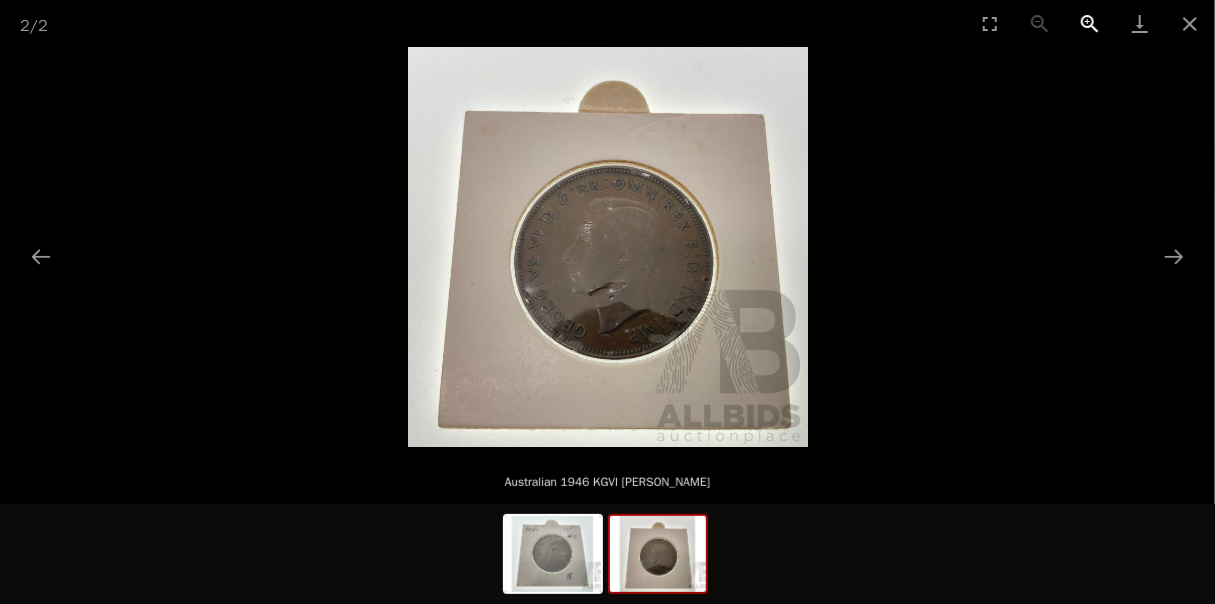 click at bounding box center [1090, 23] 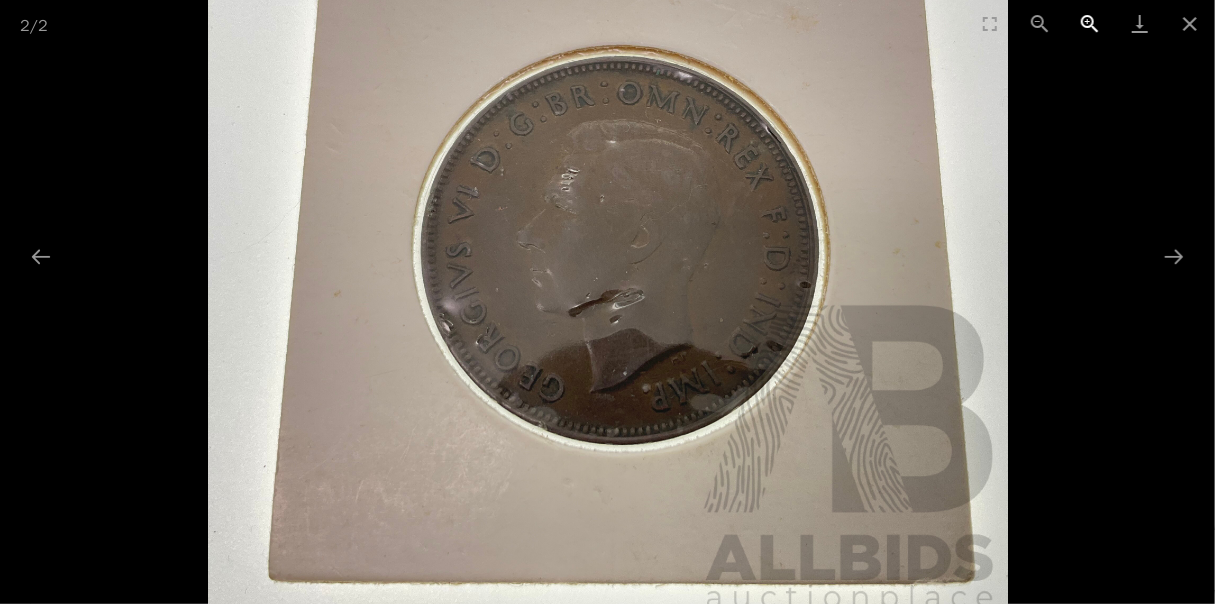 click at bounding box center [1090, 23] 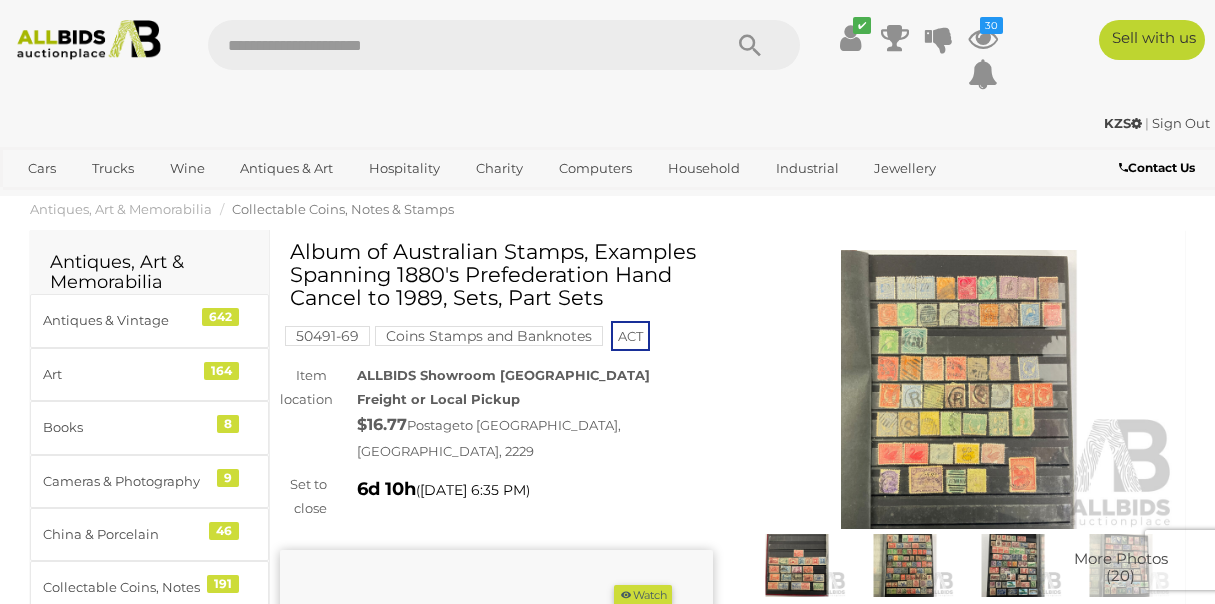 scroll, scrollTop: 0, scrollLeft: 0, axis: both 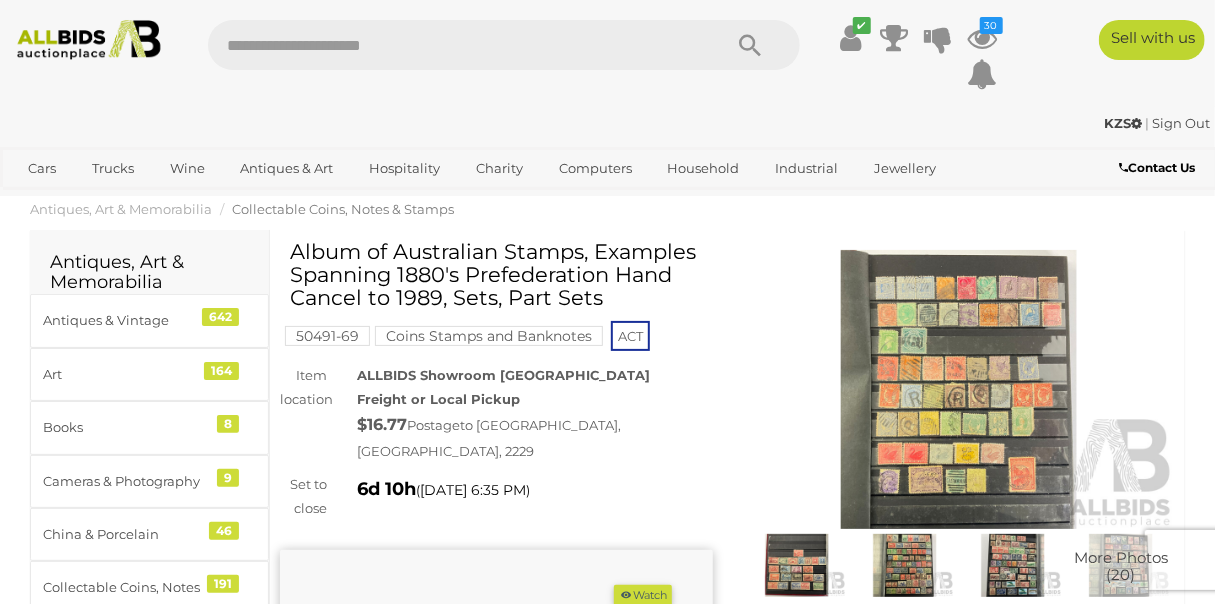click at bounding box center [959, 389] 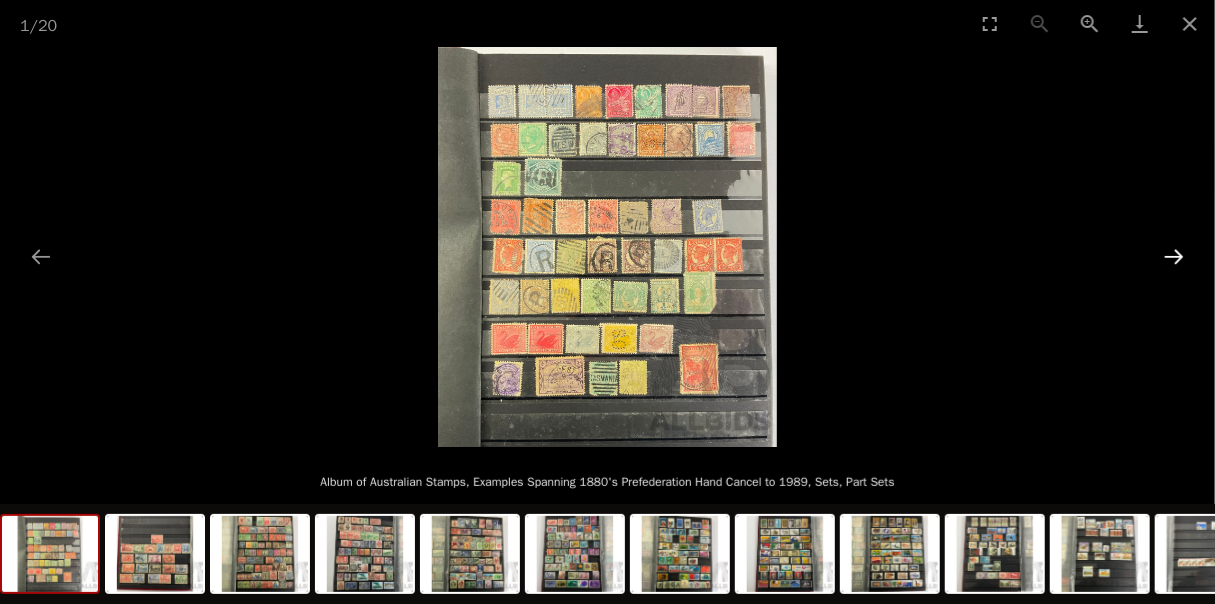 click at bounding box center [1174, 256] 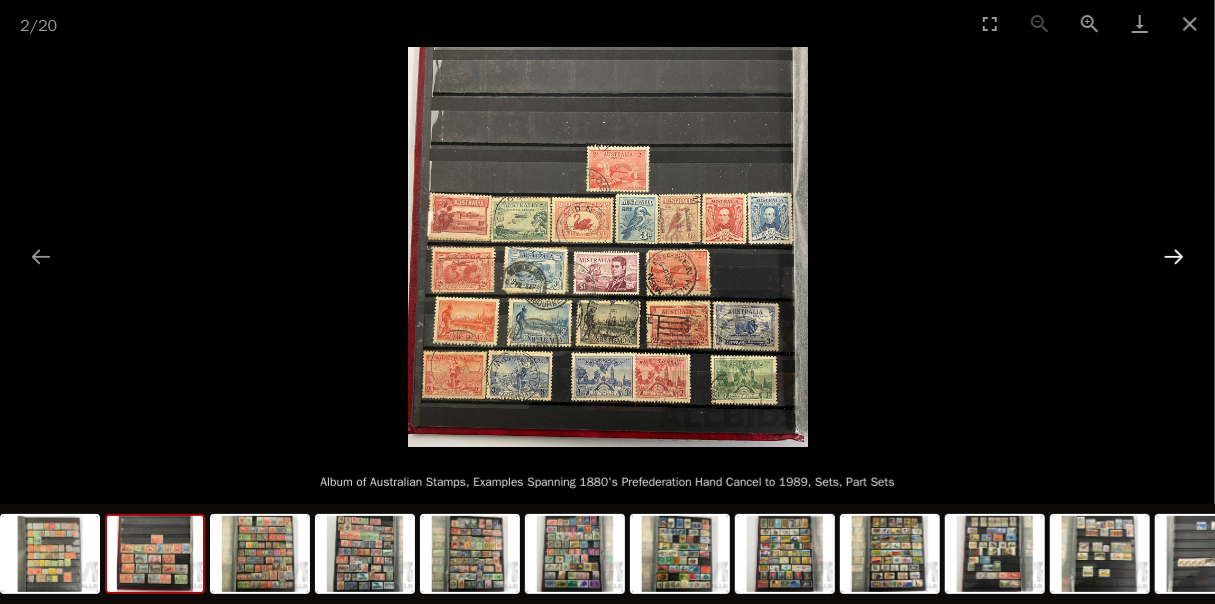 click at bounding box center [1174, 256] 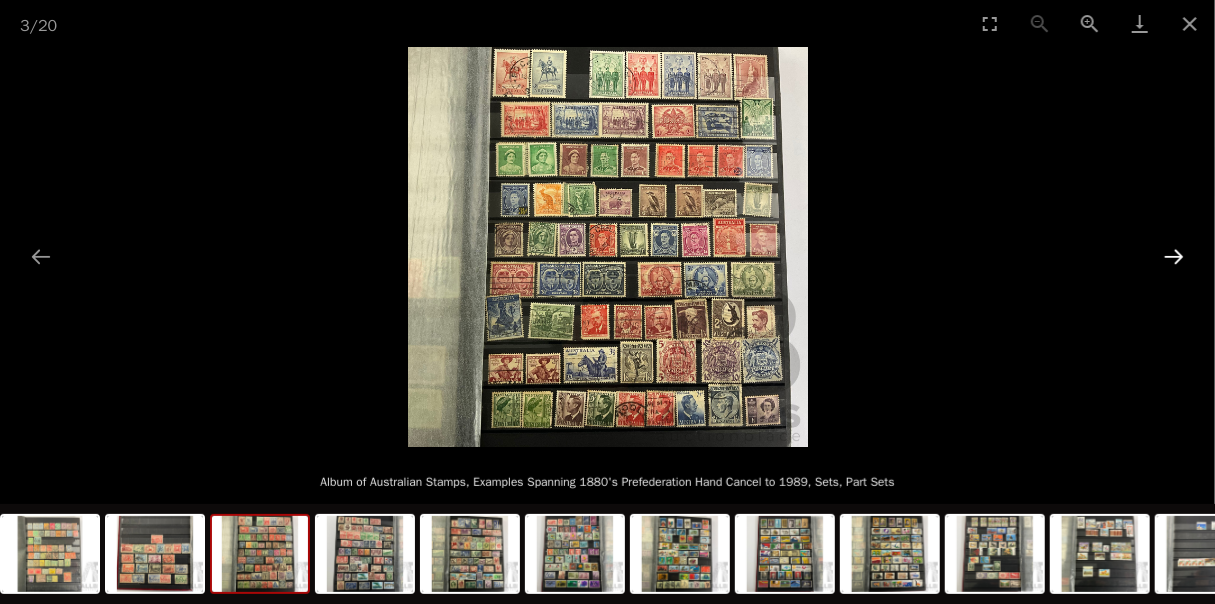 click at bounding box center [1174, 256] 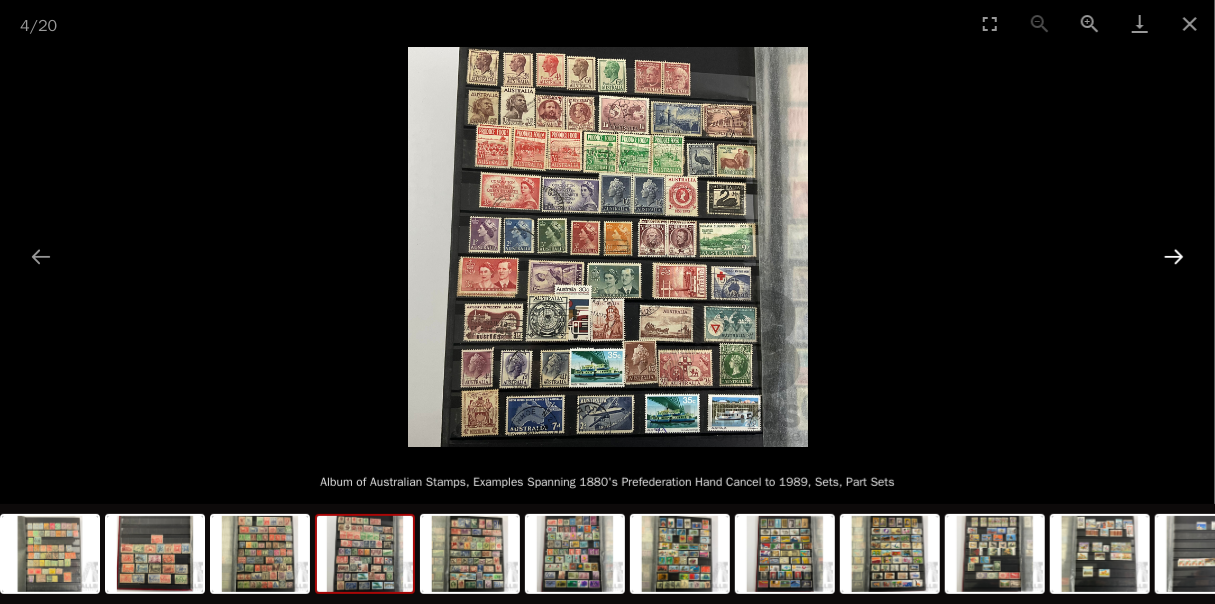 click at bounding box center [1174, 256] 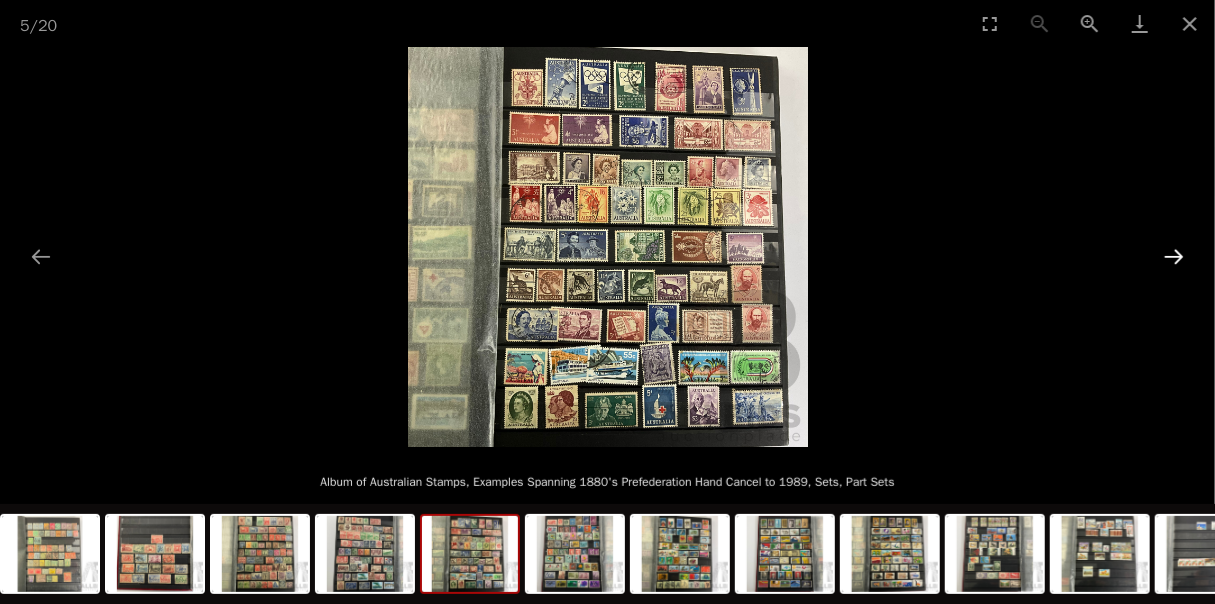 click at bounding box center [1174, 256] 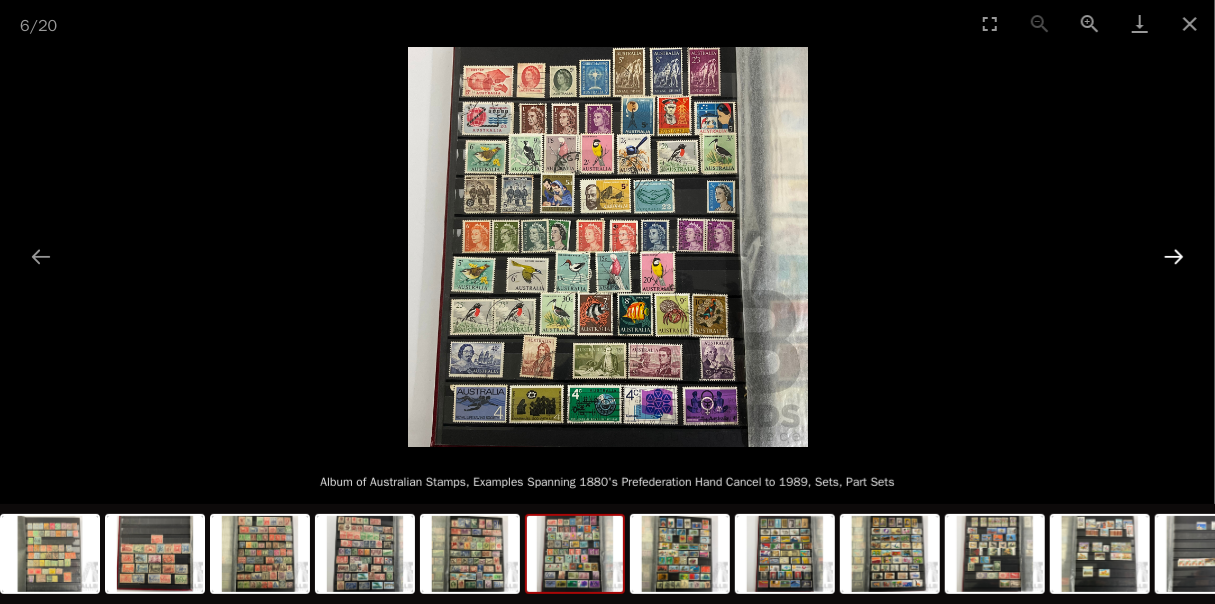 click at bounding box center (1174, 256) 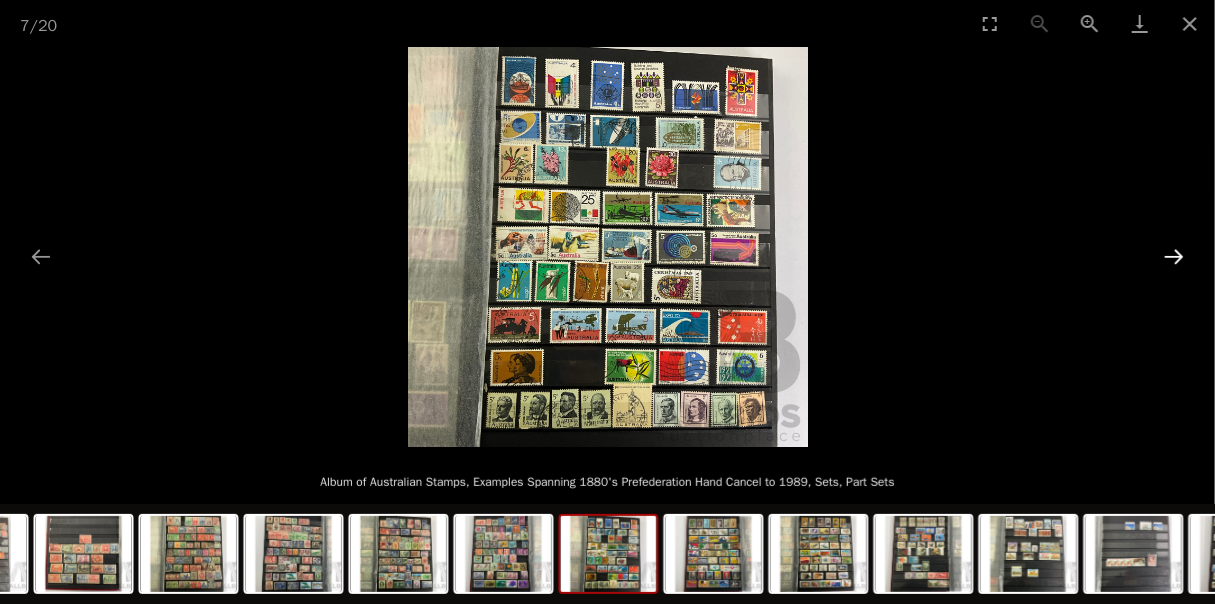 click at bounding box center [1174, 256] 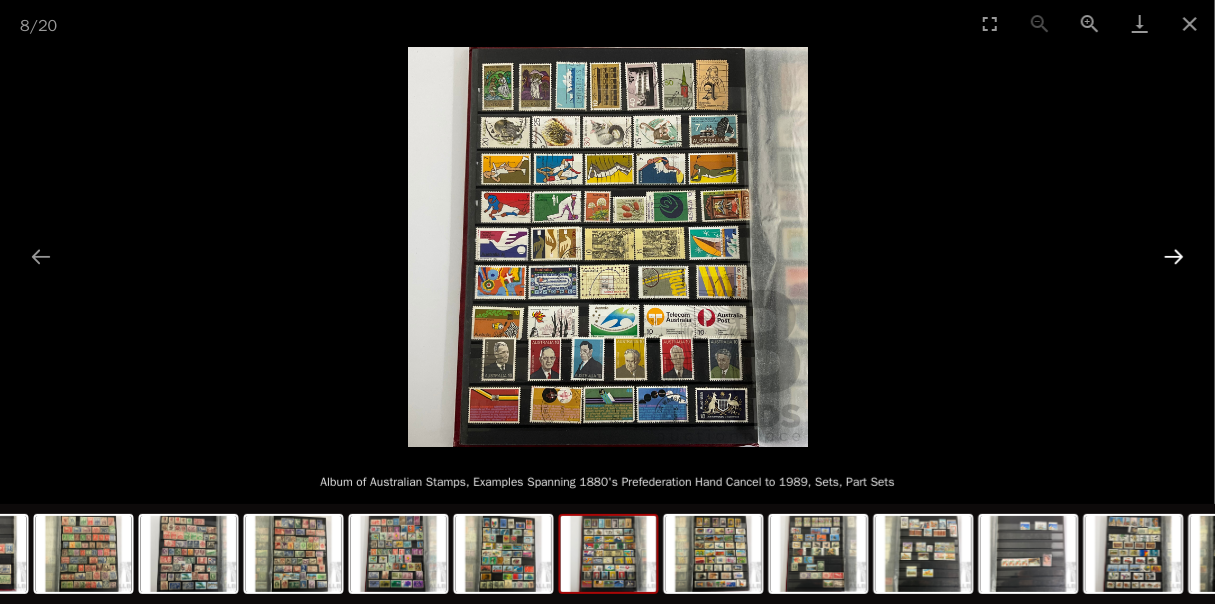 click at bounding box center [1174, 256] 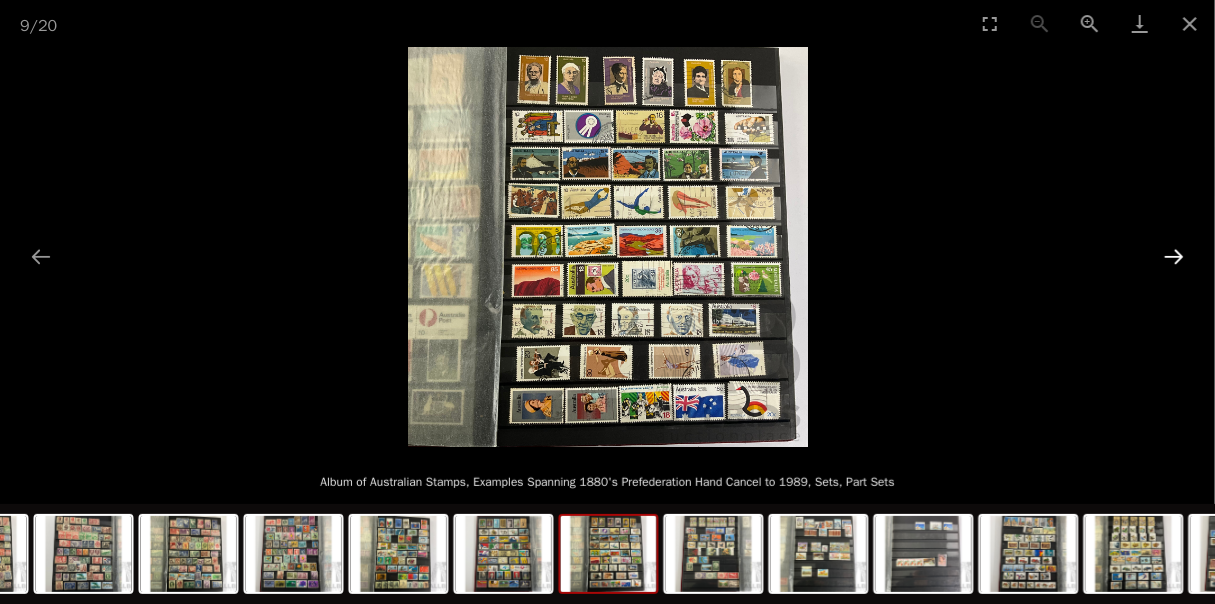 click at bounding box center [1174, 256] 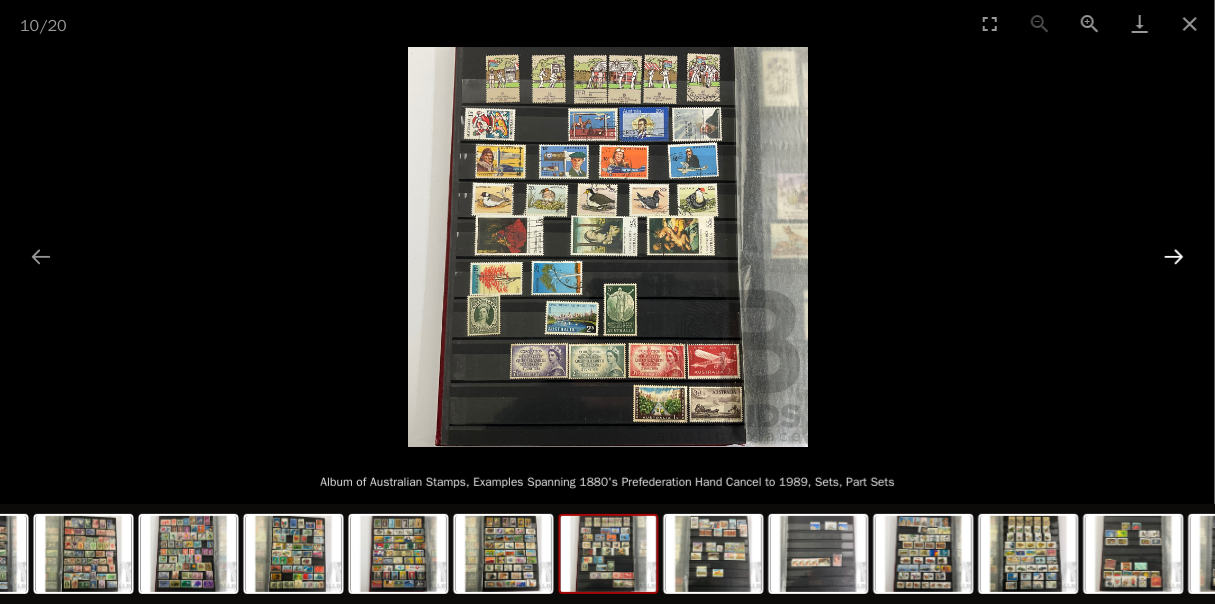 click at bounding box center (1174, 256) 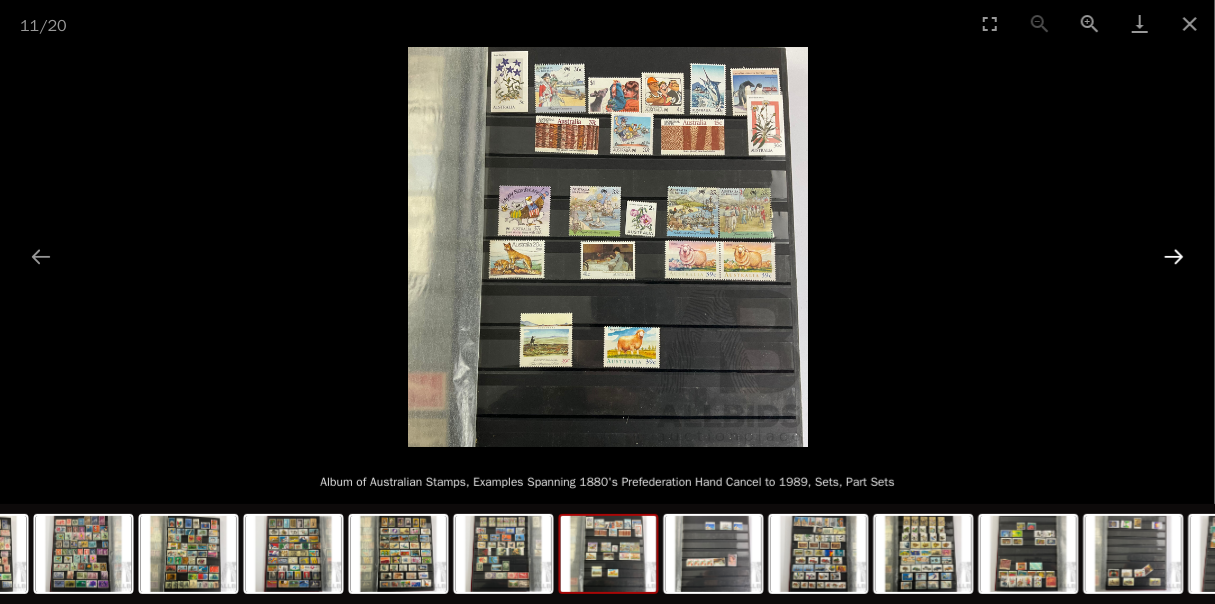 click at bounding box center [1174, 256] 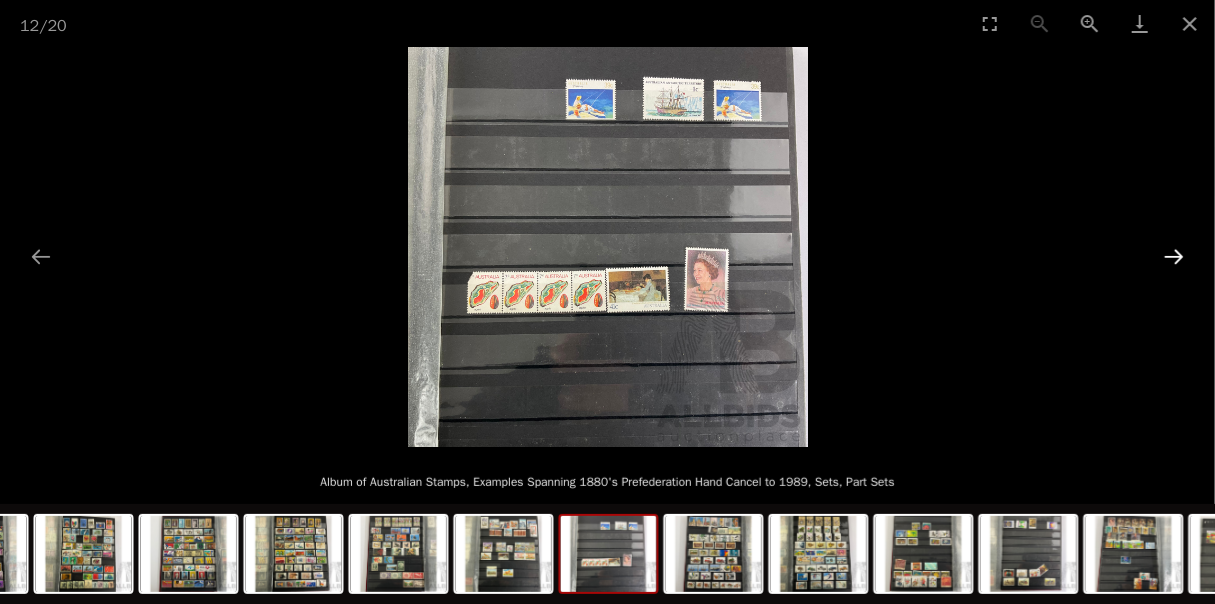 click at bounding box center (1174, 256) 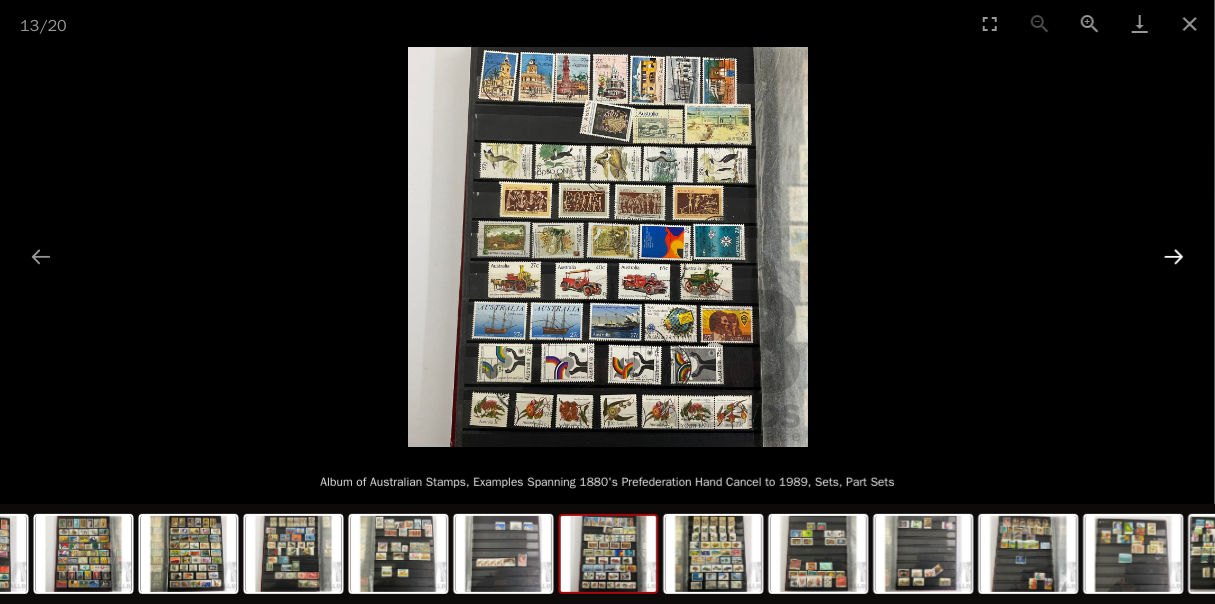 click at bounding box center (1174, 256) 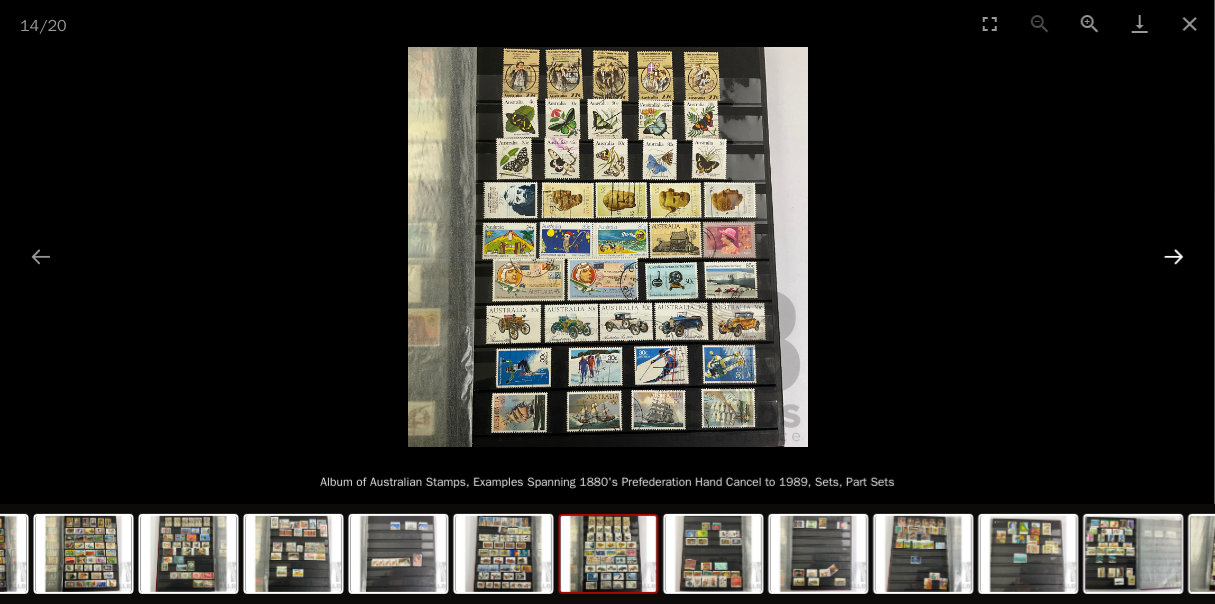 click at bounding box center [1174, 256] 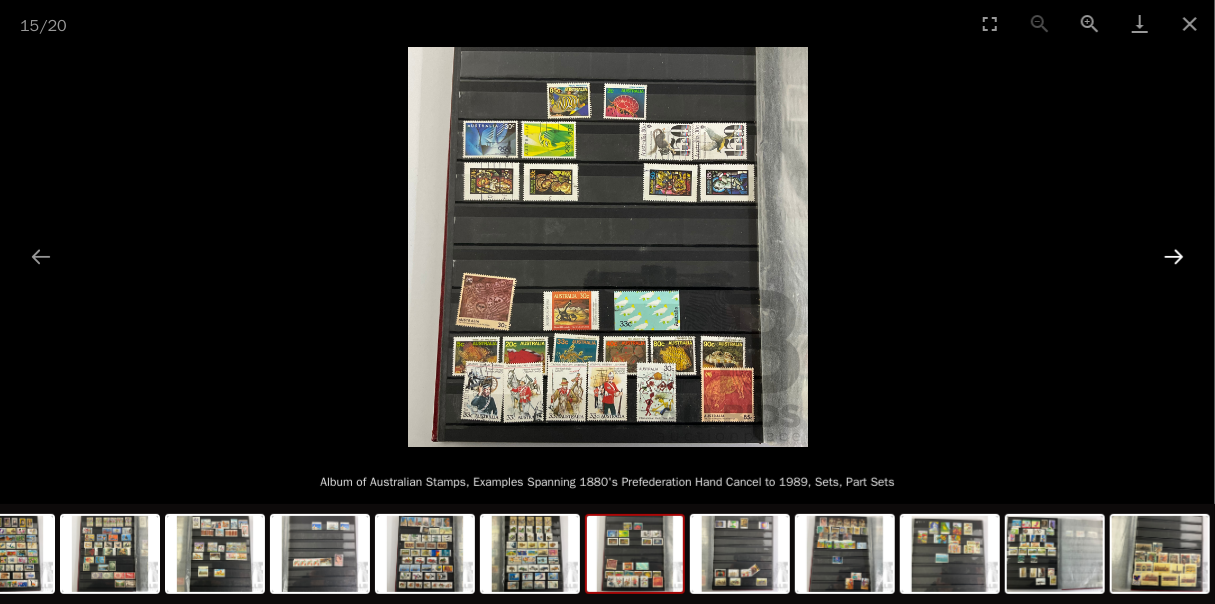 click at bounding box center [1174, 256] 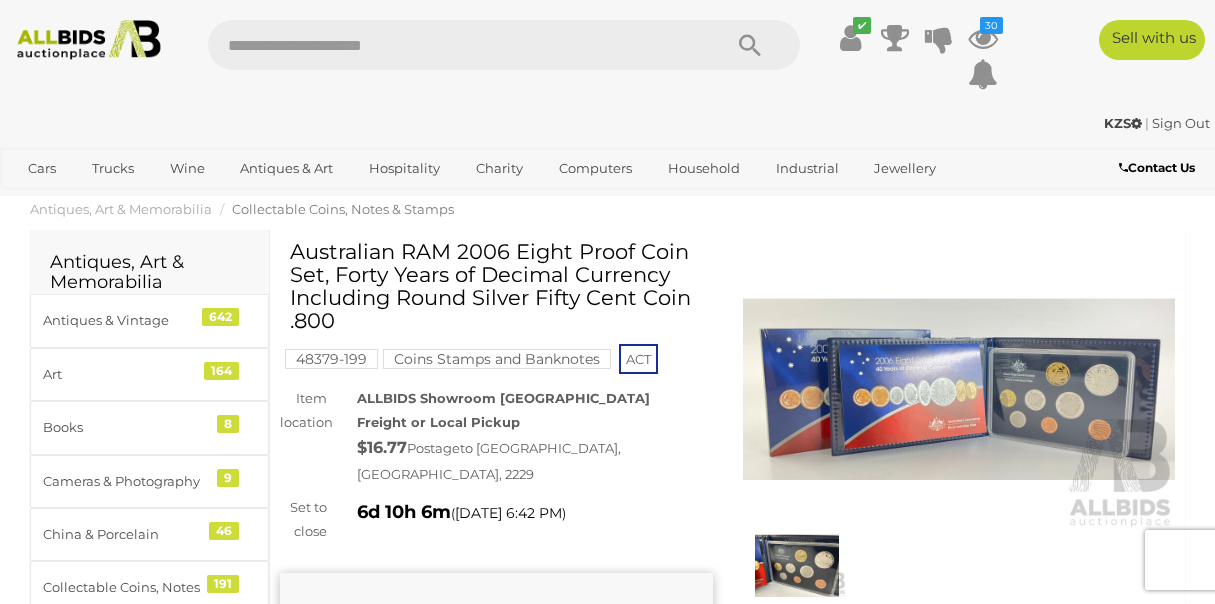 scroll, scrollTop: 0, scrollLeft: 0, axis: both 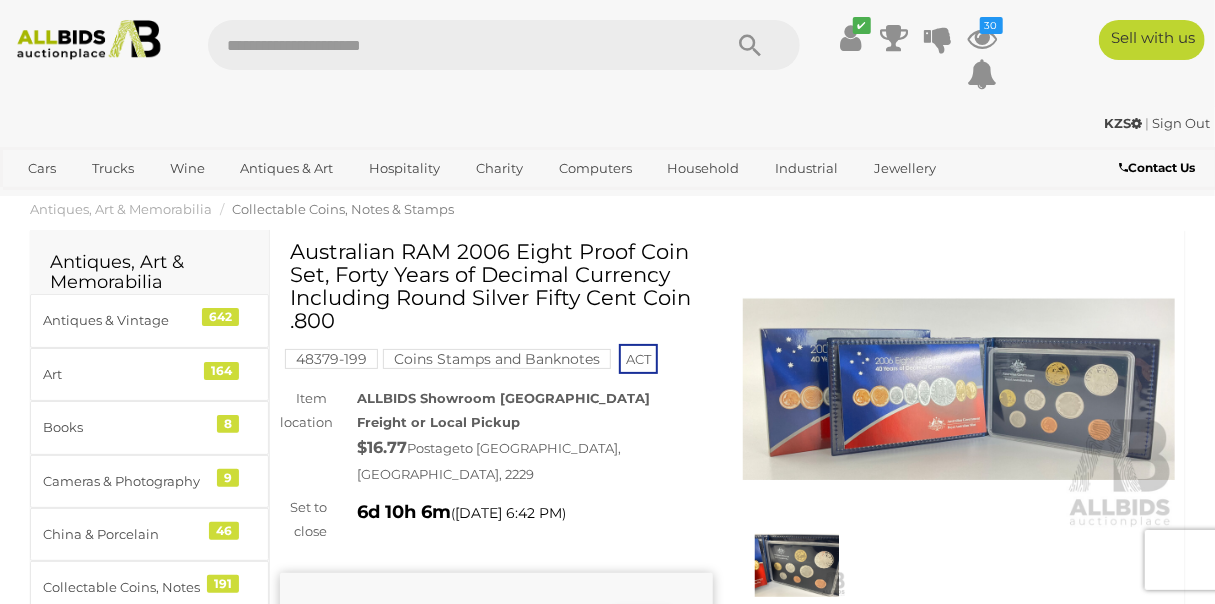 click at bounding box center (959, 389) 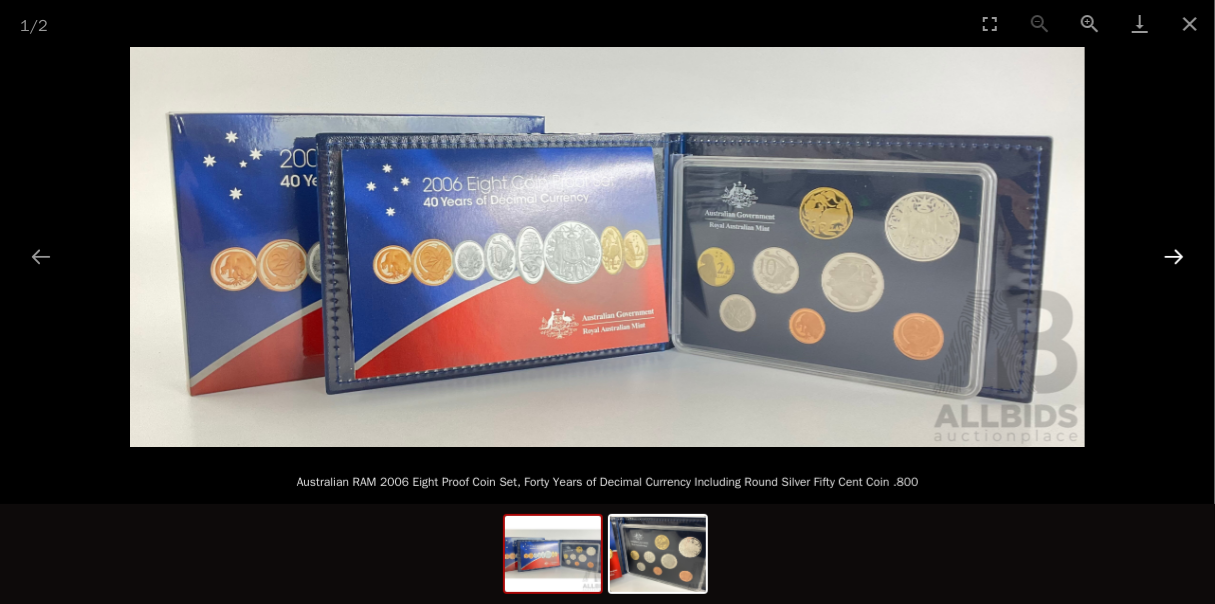 click at bounding box center [1174, 256] 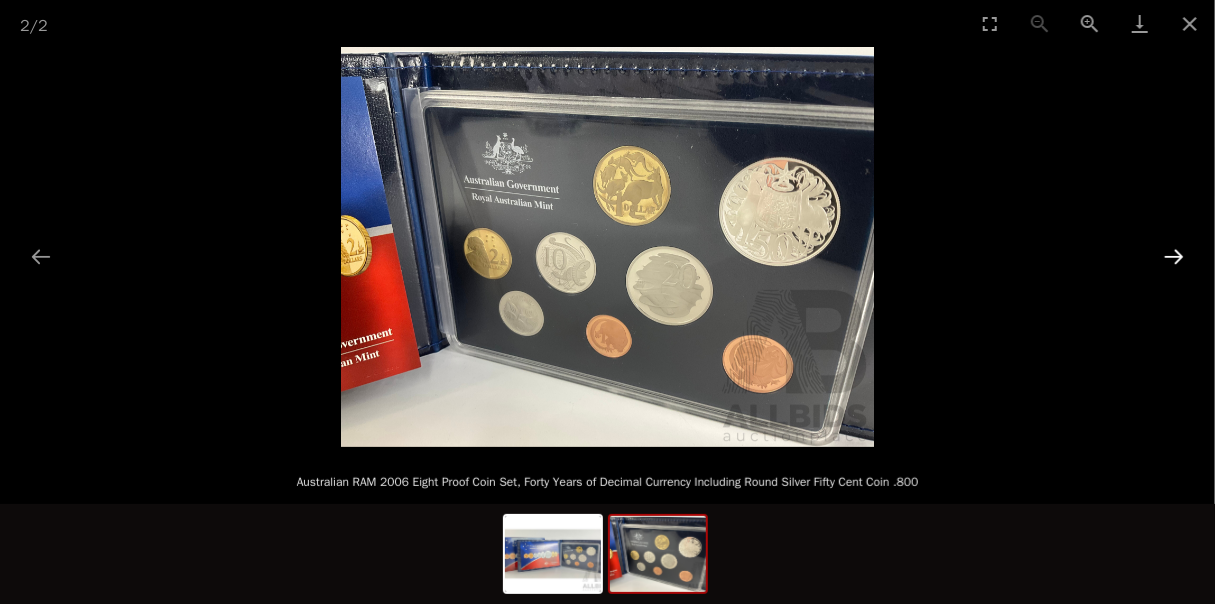click at bounding box center [1174, 256] 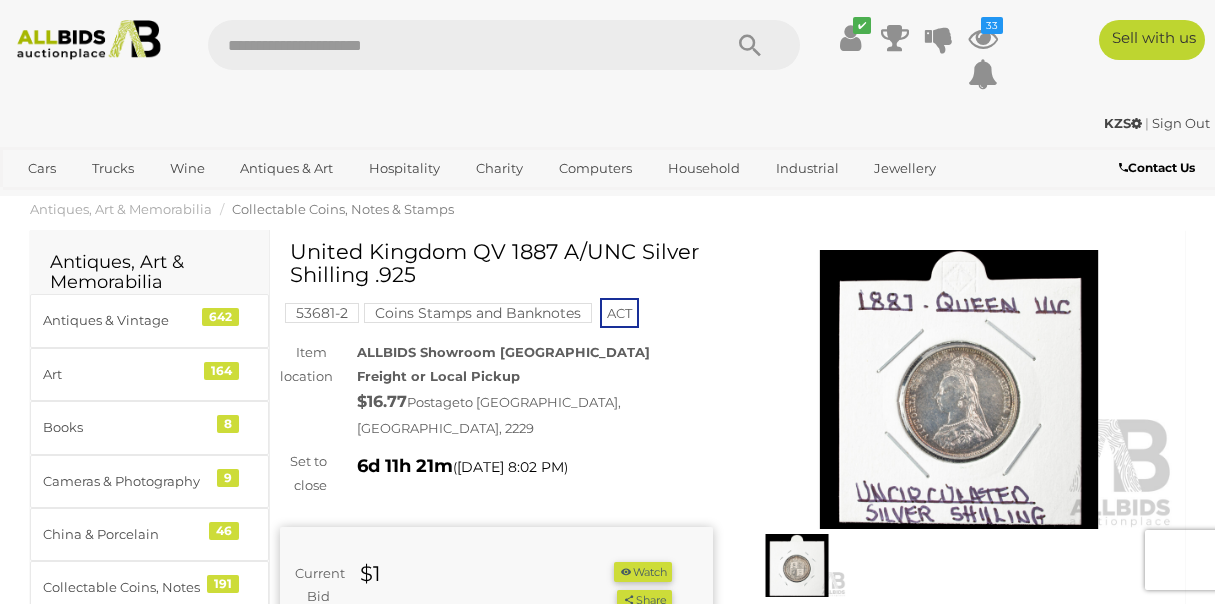 scroll, scrollTop: 0, scrollLeft: 0, axis: both 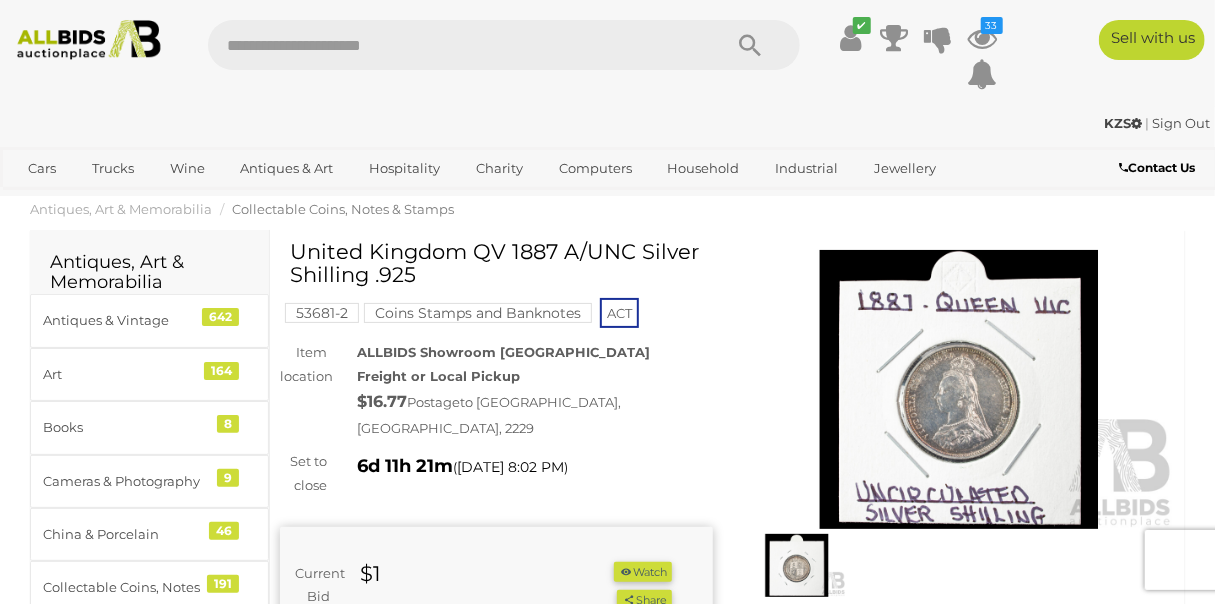 click at bounding box center [959, 389] 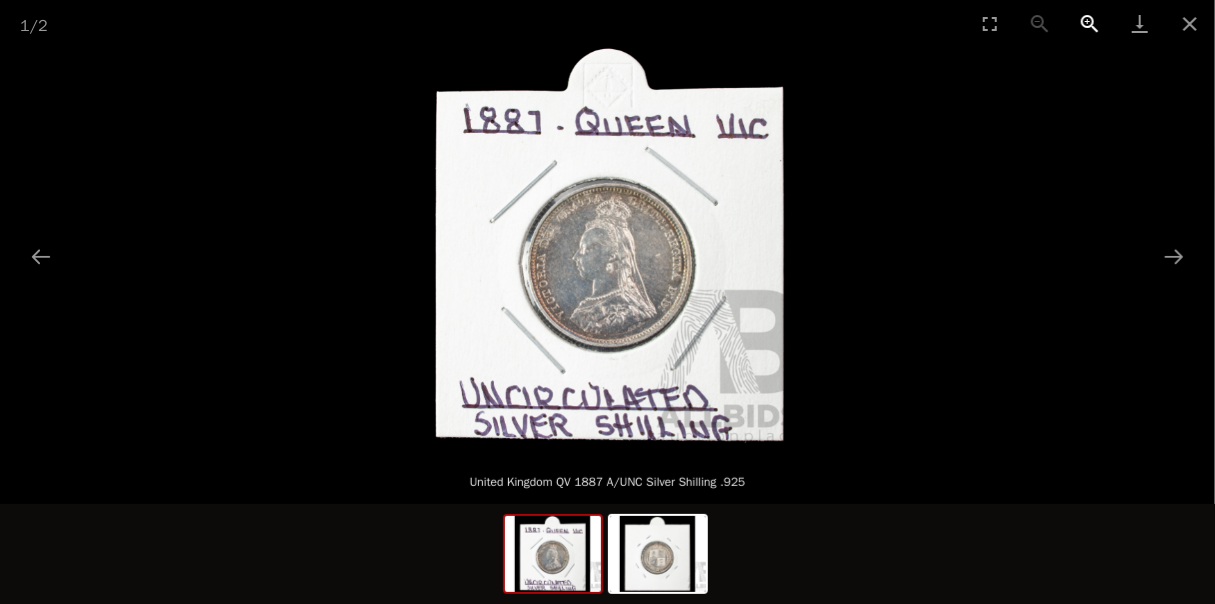 click at bounding box center [1090, 23] 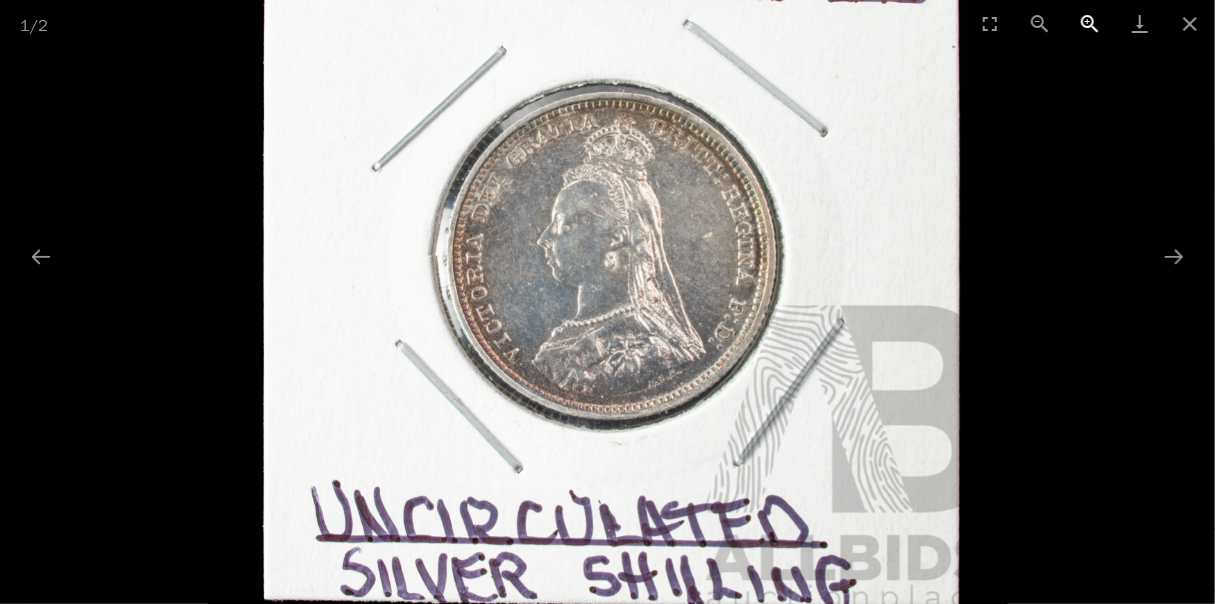 click at bounding box center [1090, 23] 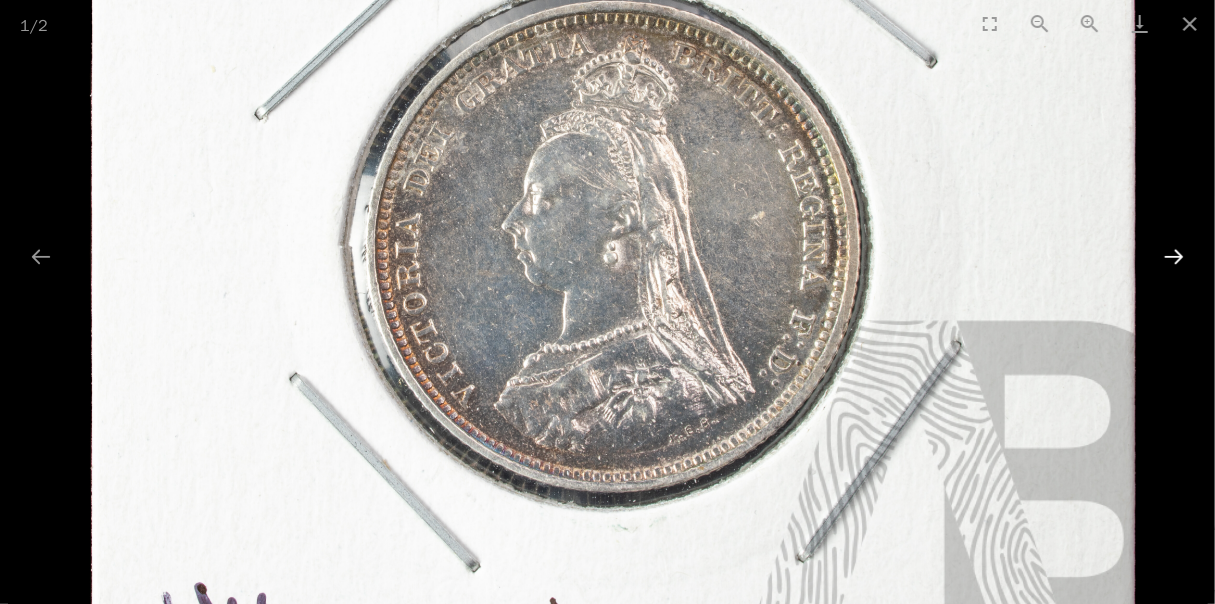 click at bounding box center (1174, 256) 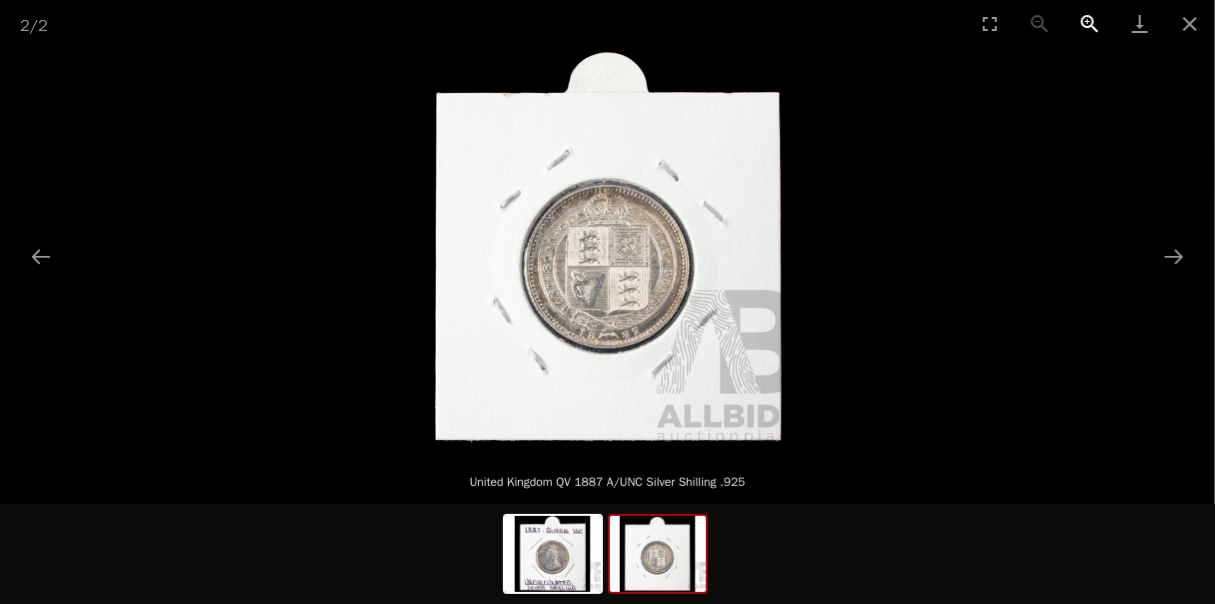 click at bounding box center (1090, 23) 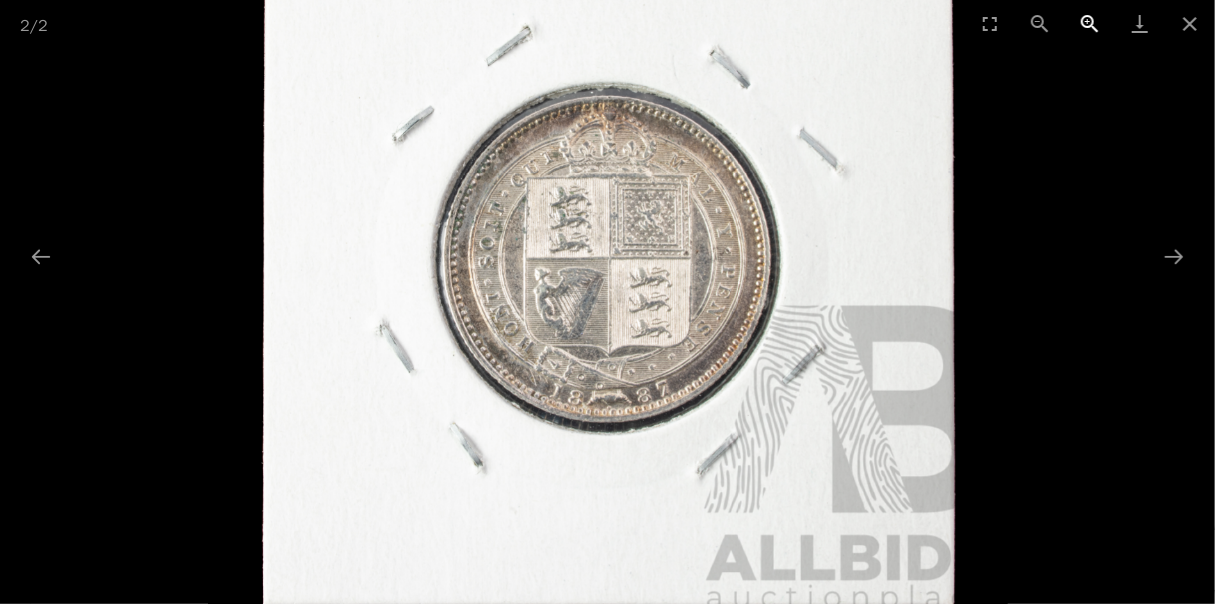 click at bounding box center [1090, 23] 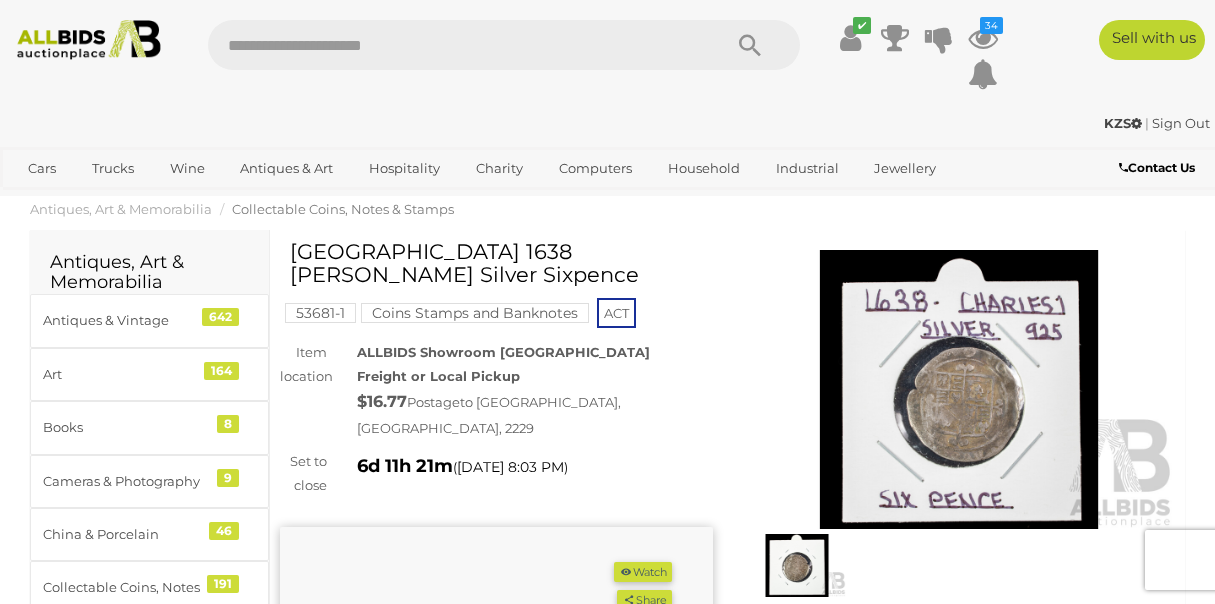 scroll, scrollTop: 0, scrollLeft: 0, axis: both 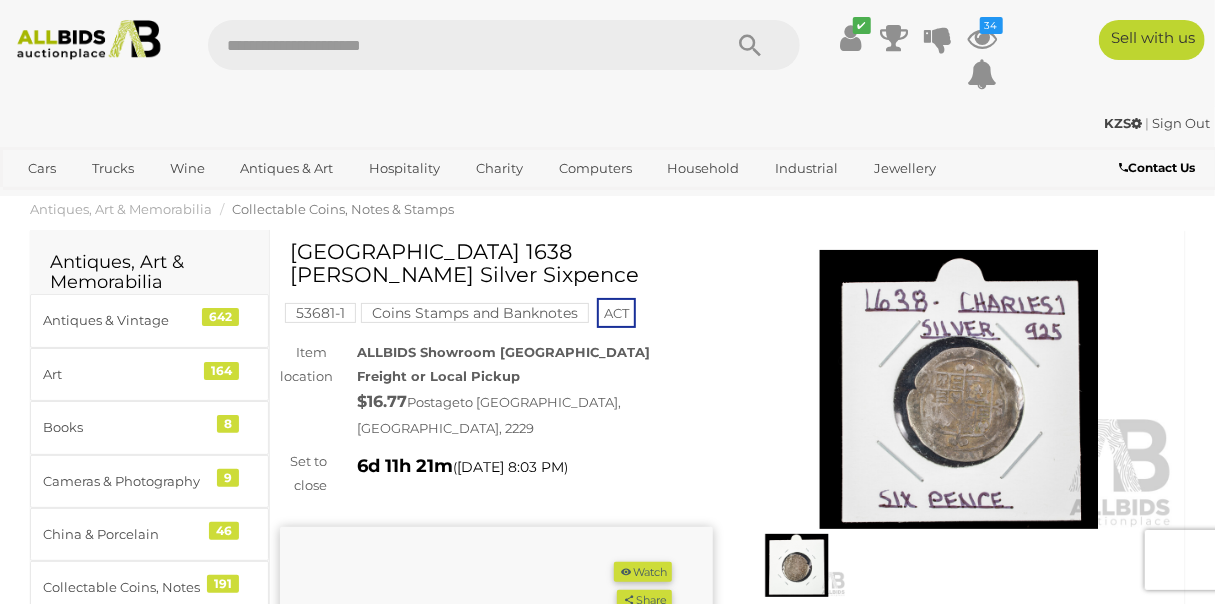 click at bounding box center [959, 389] 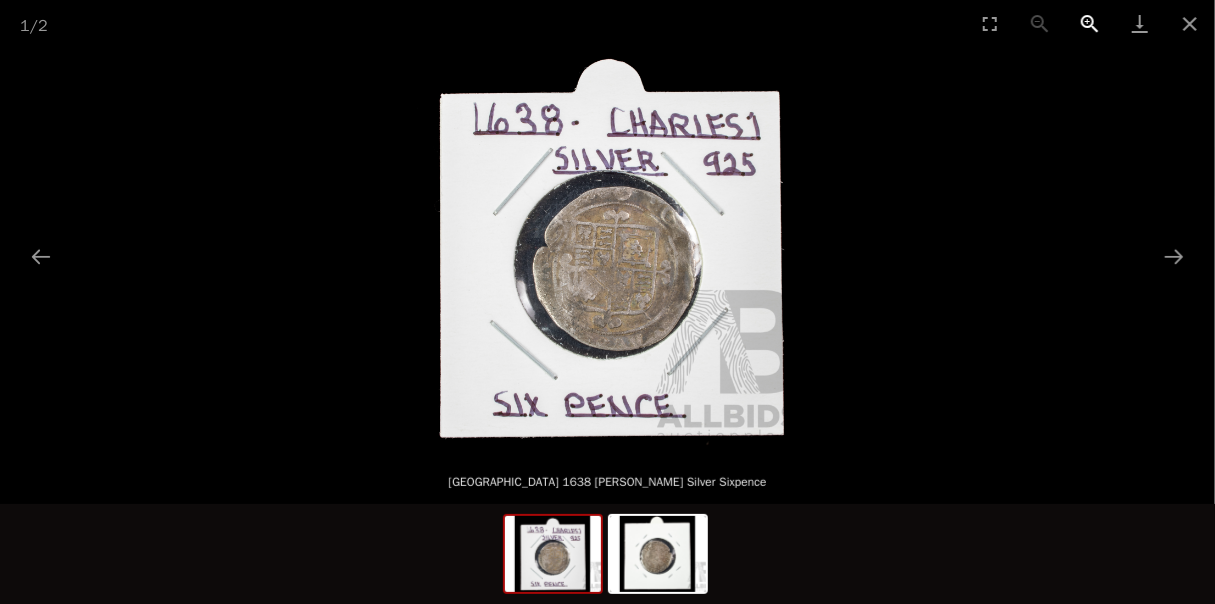 click at bounding box center (1090, 23) 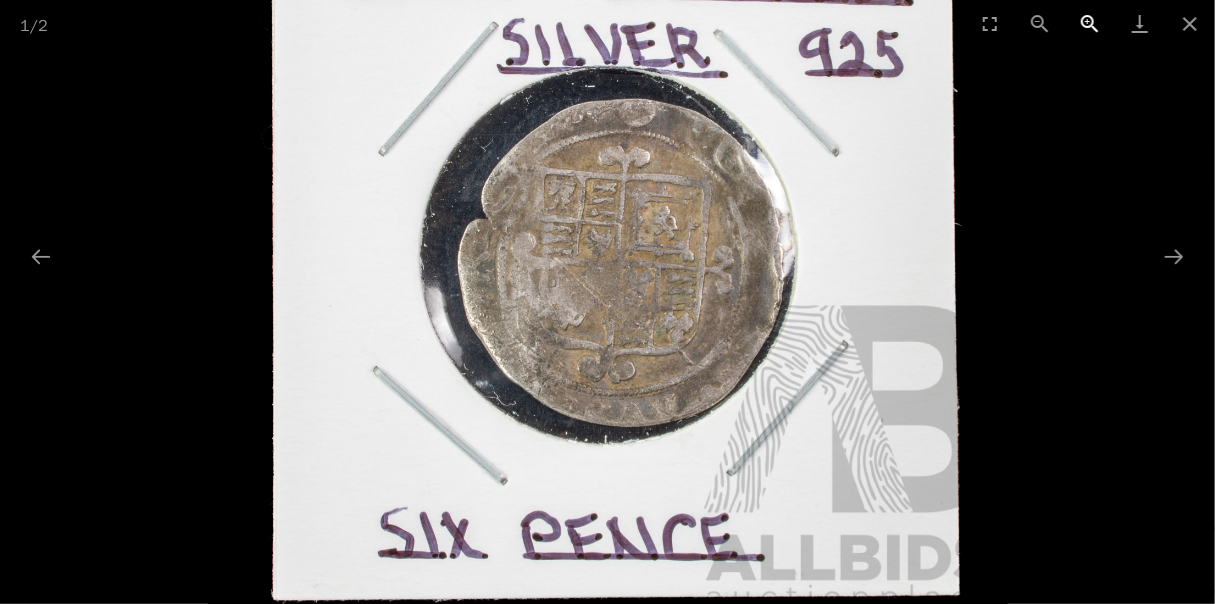 click at bounding box center [1090, 23] 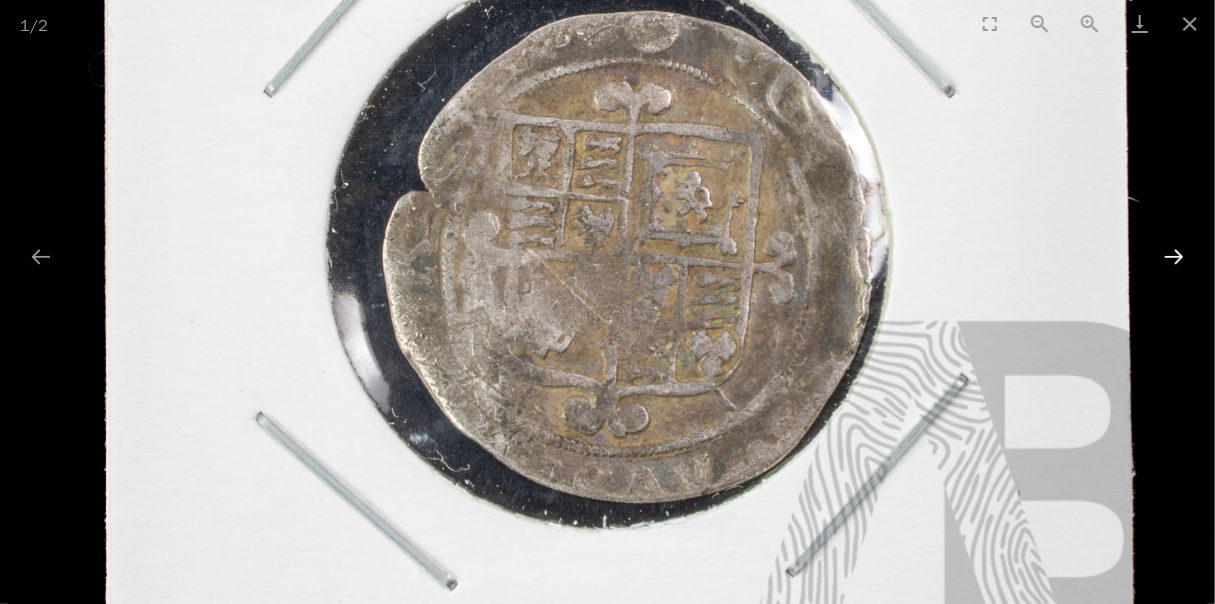 click at bounding box center (1174, 256) 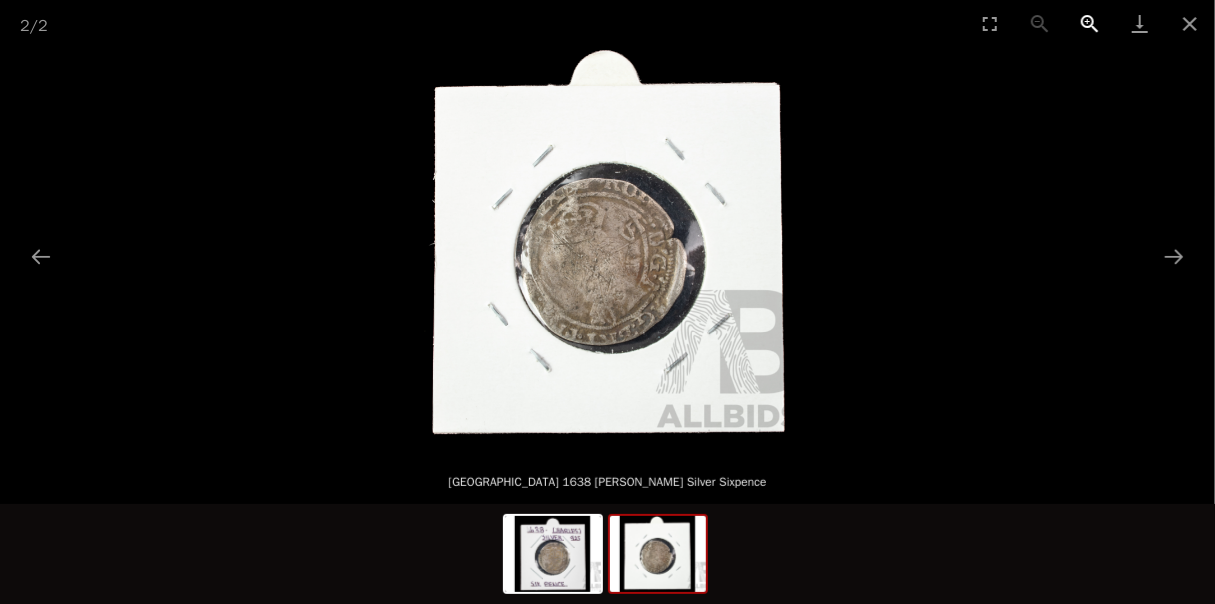 click at bounding box center (1090, 23) 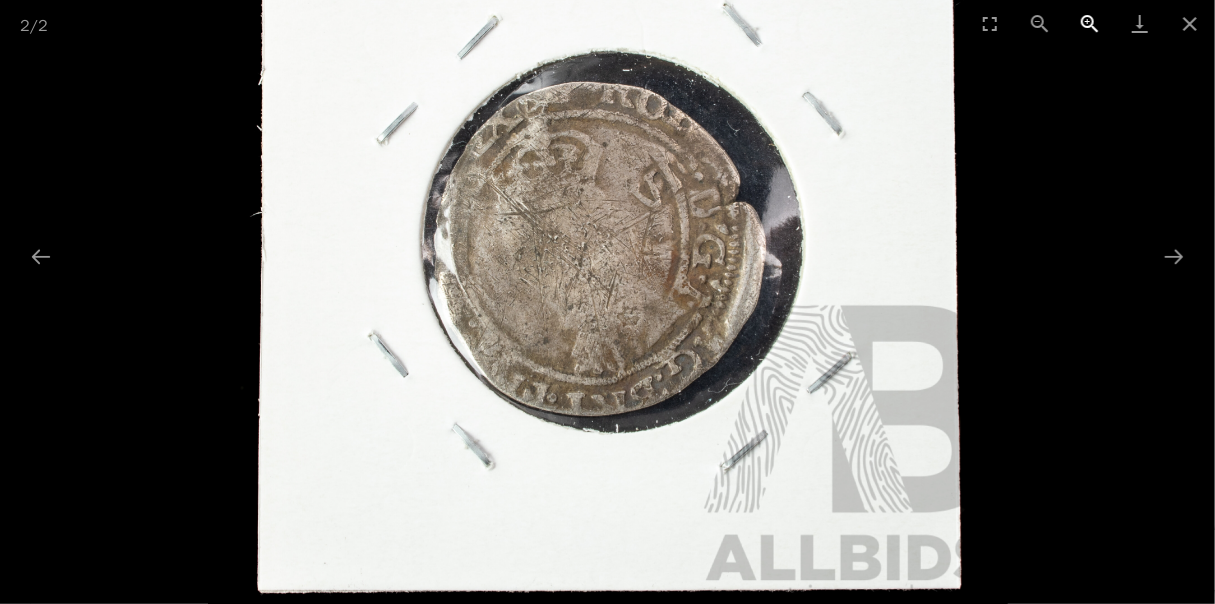 click at bounding box center [1090, 23] 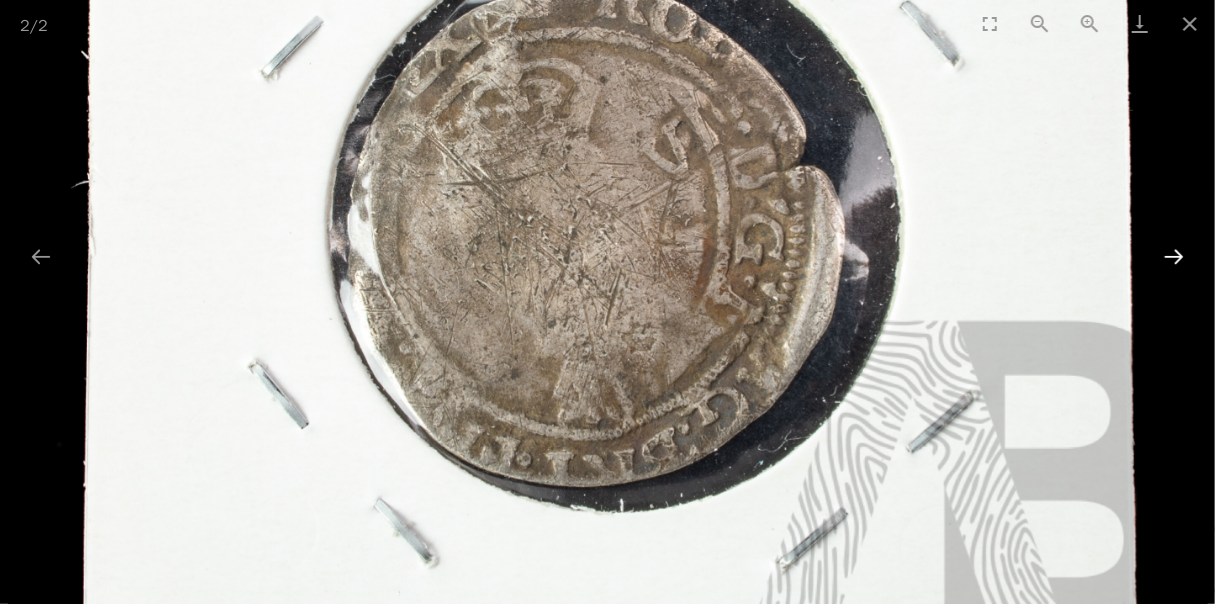 click at bounding box center (1174, 256) 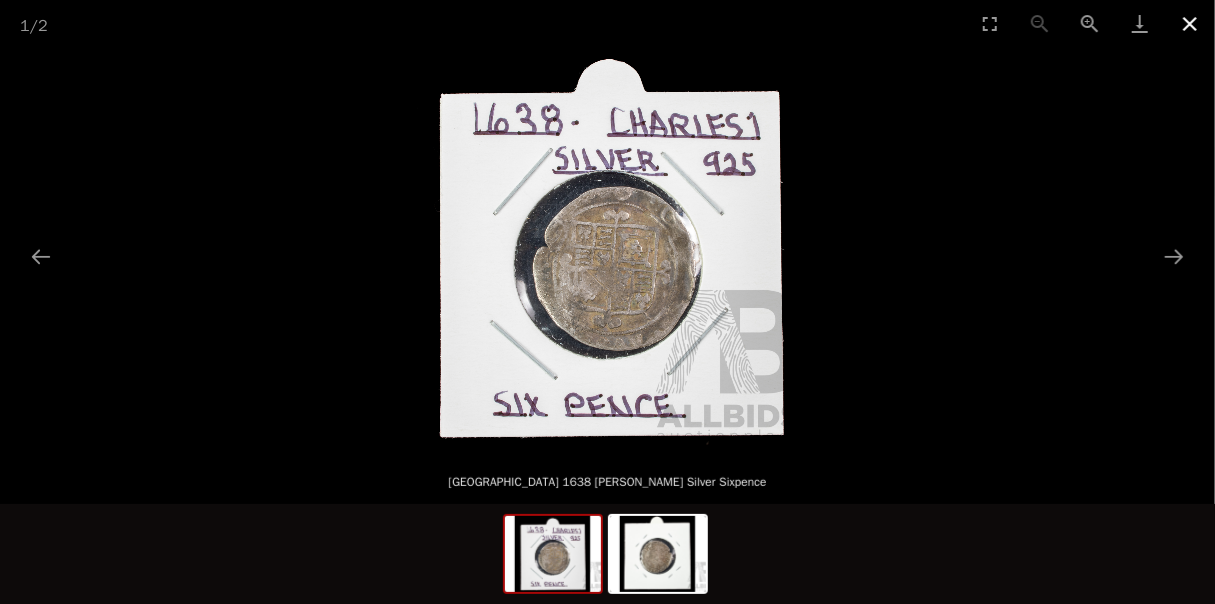 click at bounding box center (1190, 23) 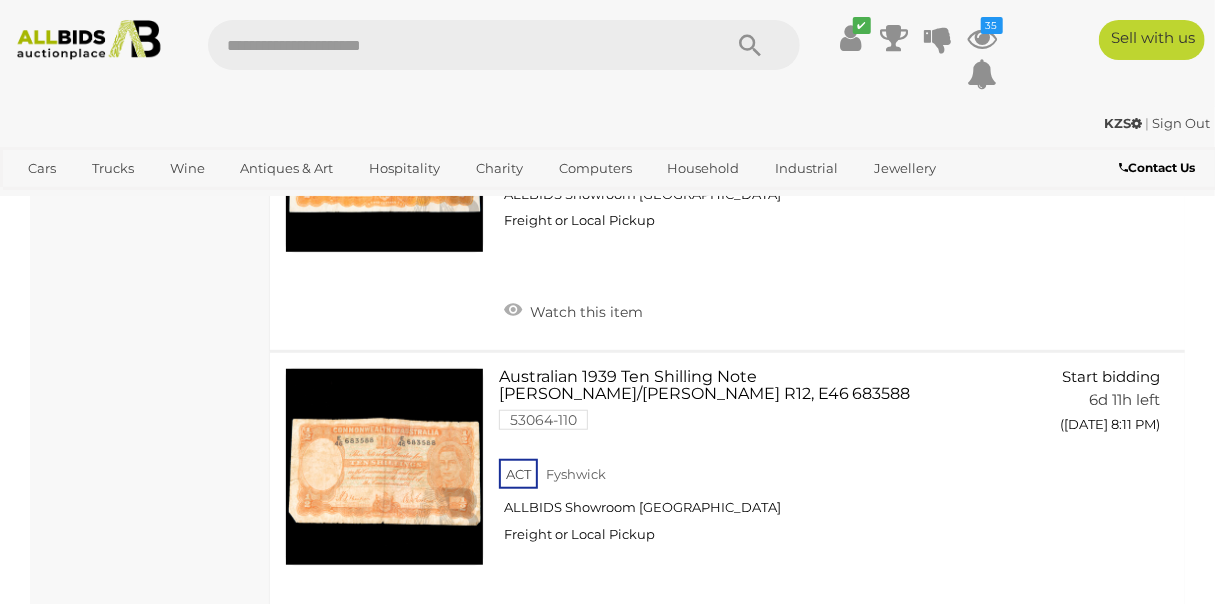 scroll, scrollTop: 30902, scrollLeft: 0, axis: vertical 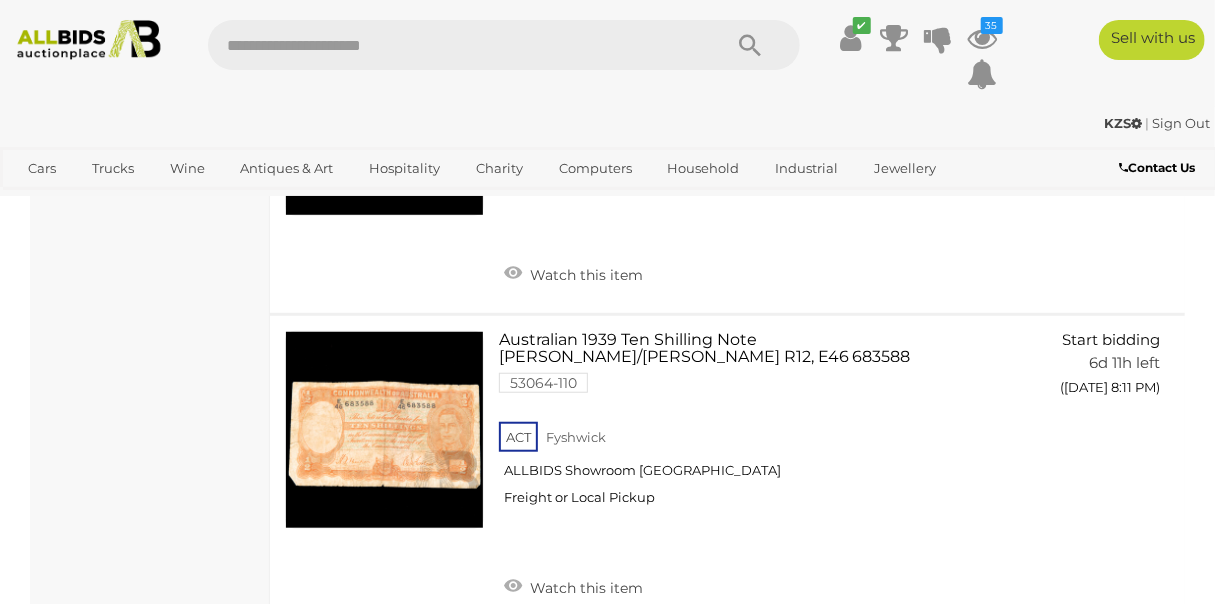 click on "2" at bounding box center [403, 676] 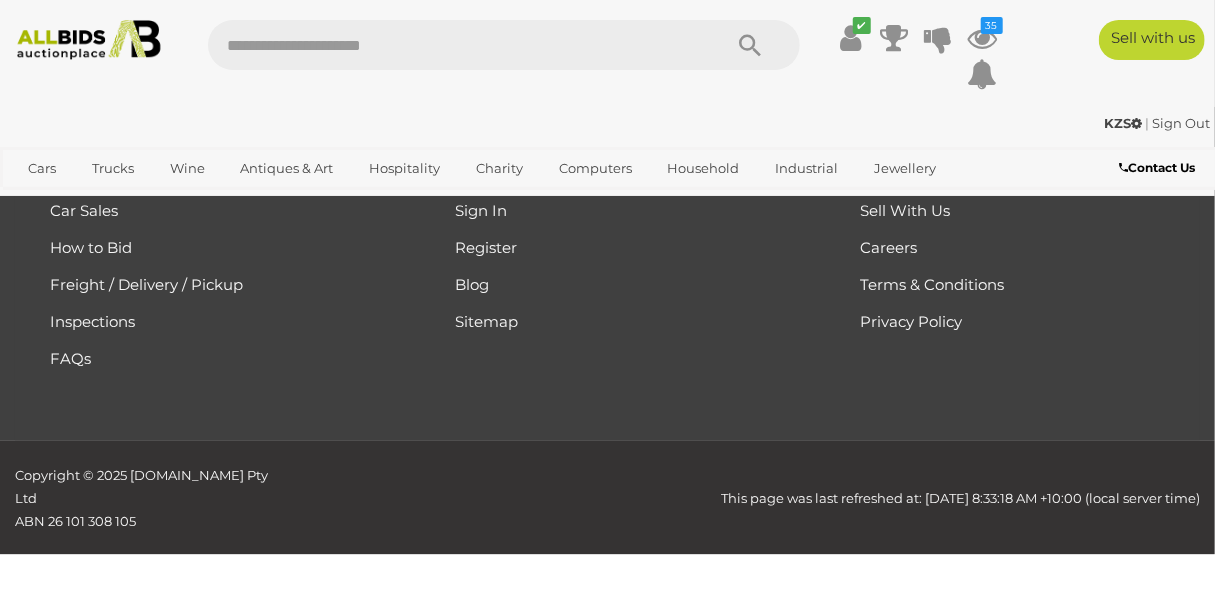 scroll, scrollTop: 292, scrollLeft: 0, axis: vertical 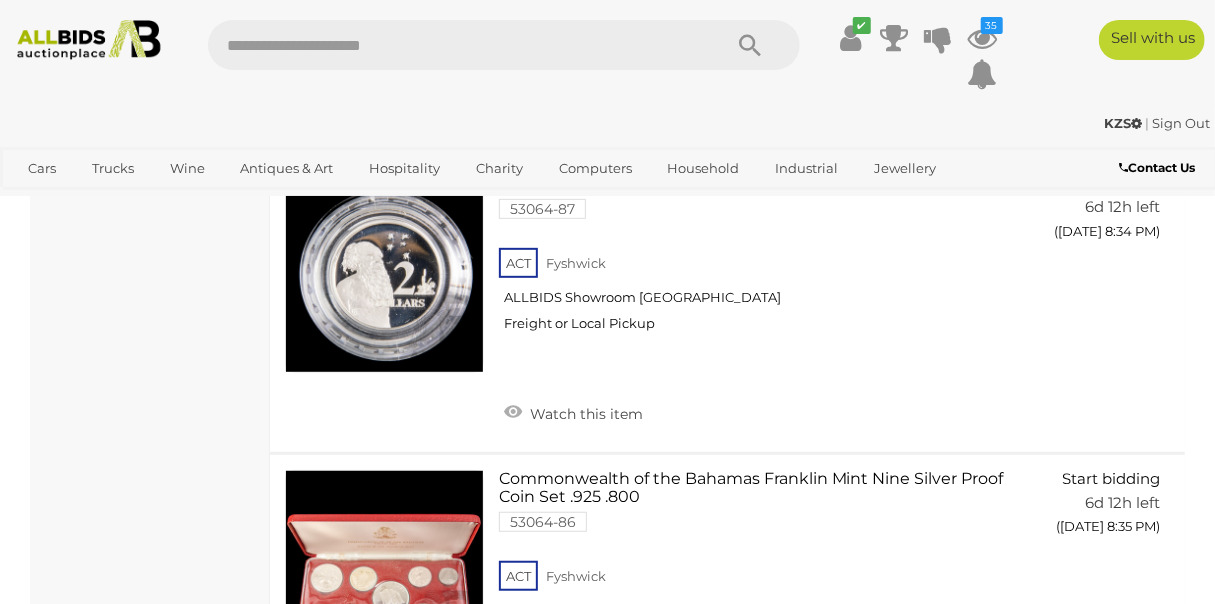 click on "✔ 35" at bounding box center (607, 61) 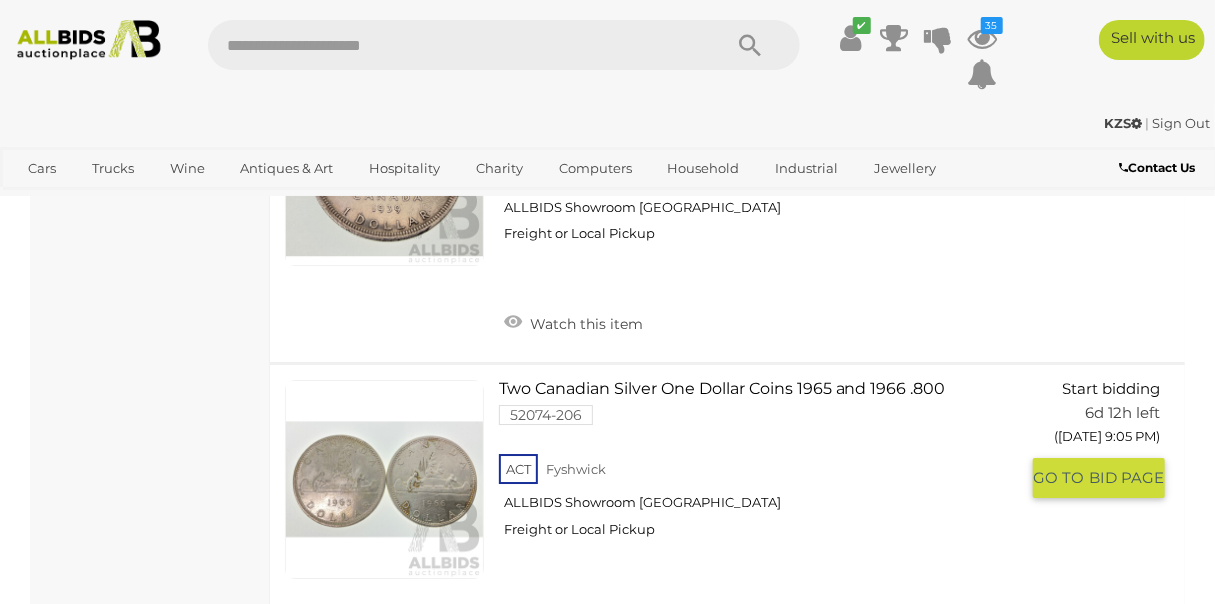 scroll, scrollTop: 16423, scrollLeft: 0, axis: vertical 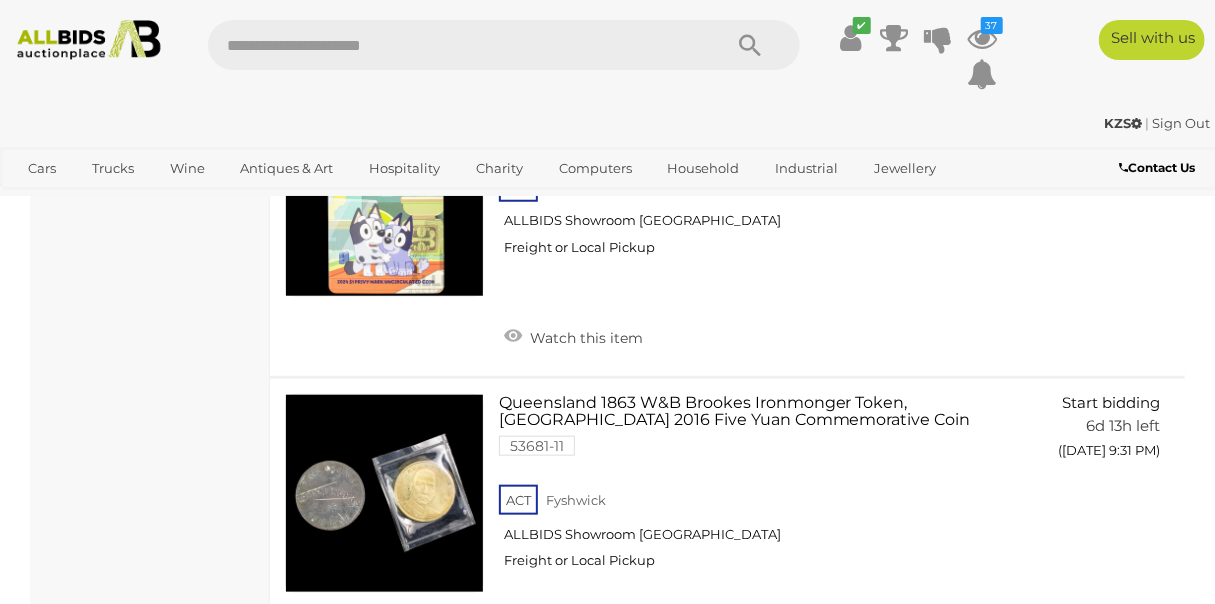 click on "✔ 37" at bounding box center [607, 61] 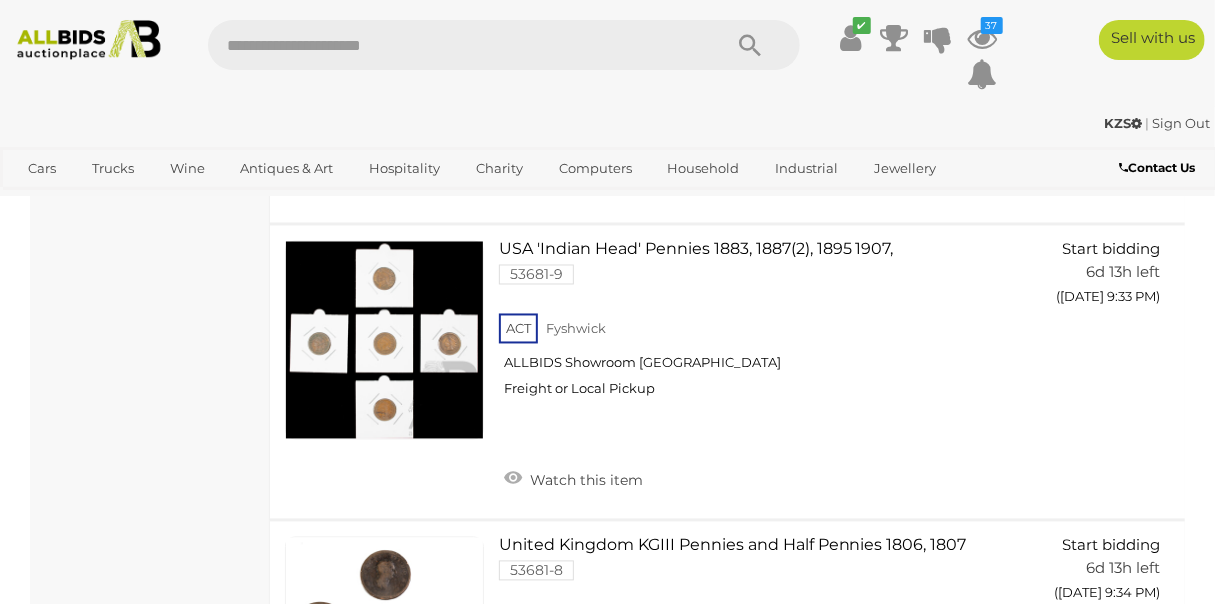 scroll, scrollTop: 25214, scrollLeft: 0, axis: vertical 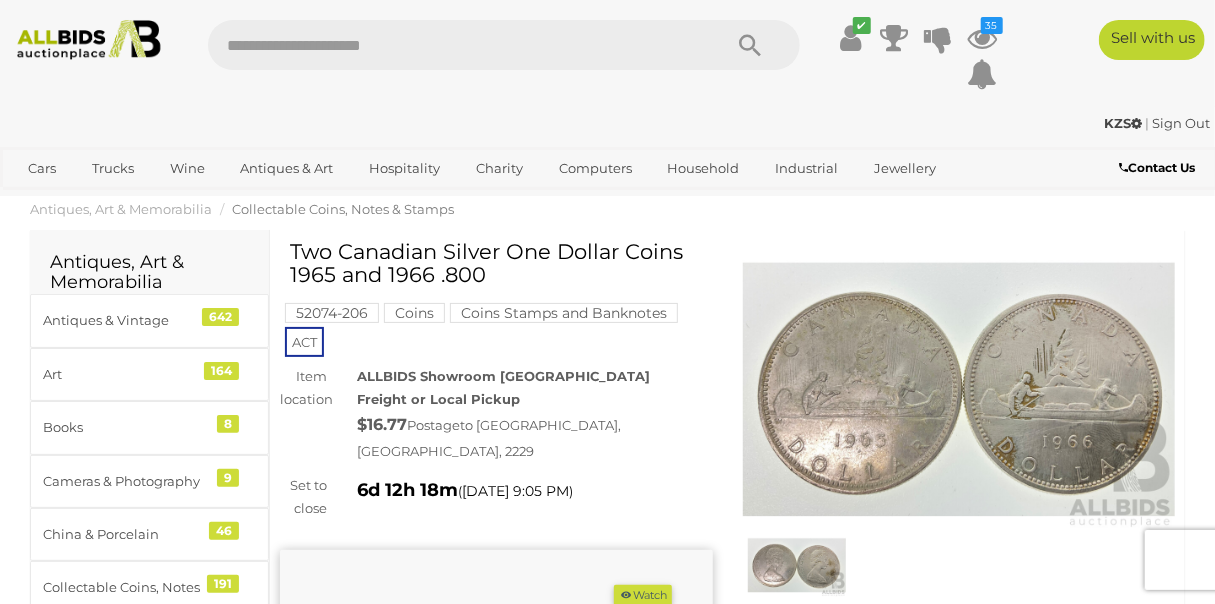 click at bounding box center [959, 389] 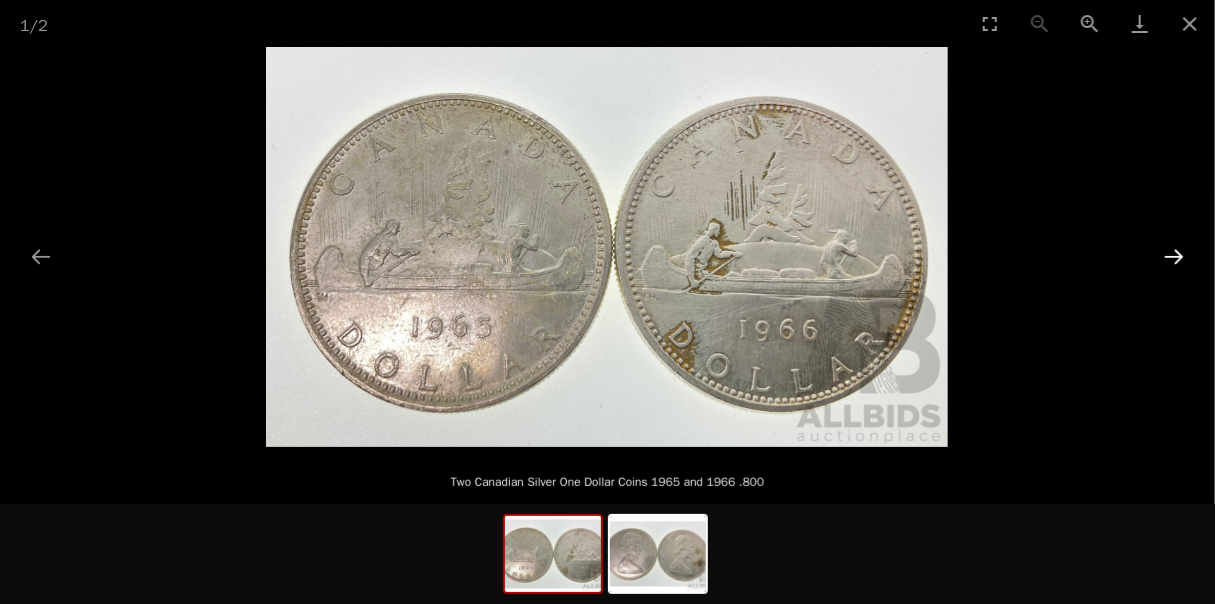 click at bounding box center (1174, 256) 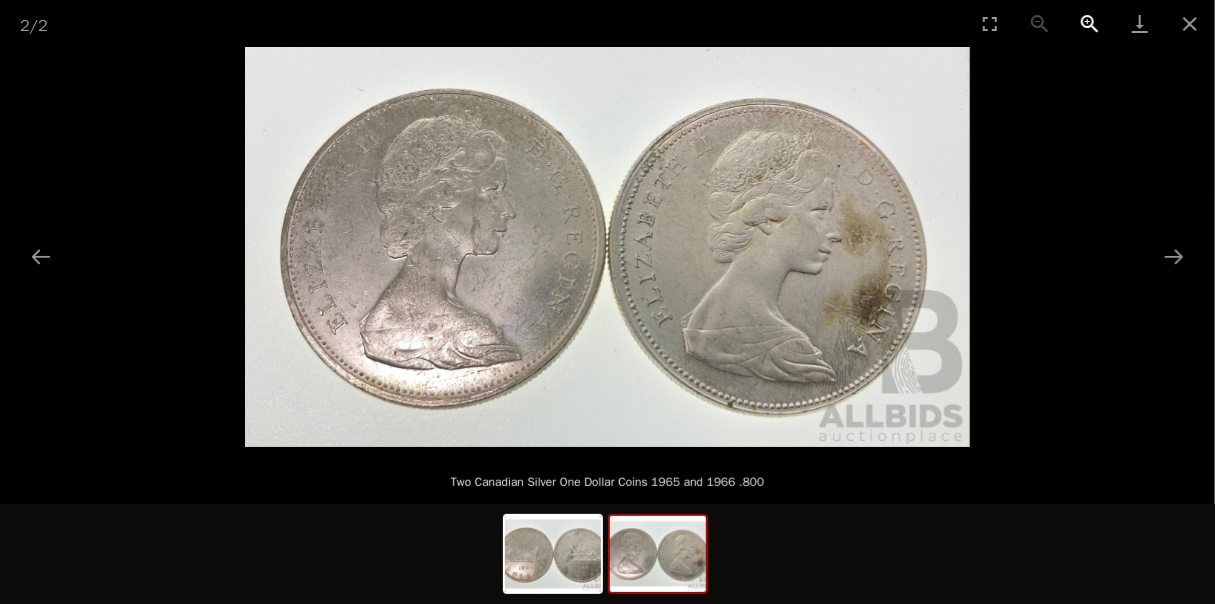 click at bounding box center [1090, 23] 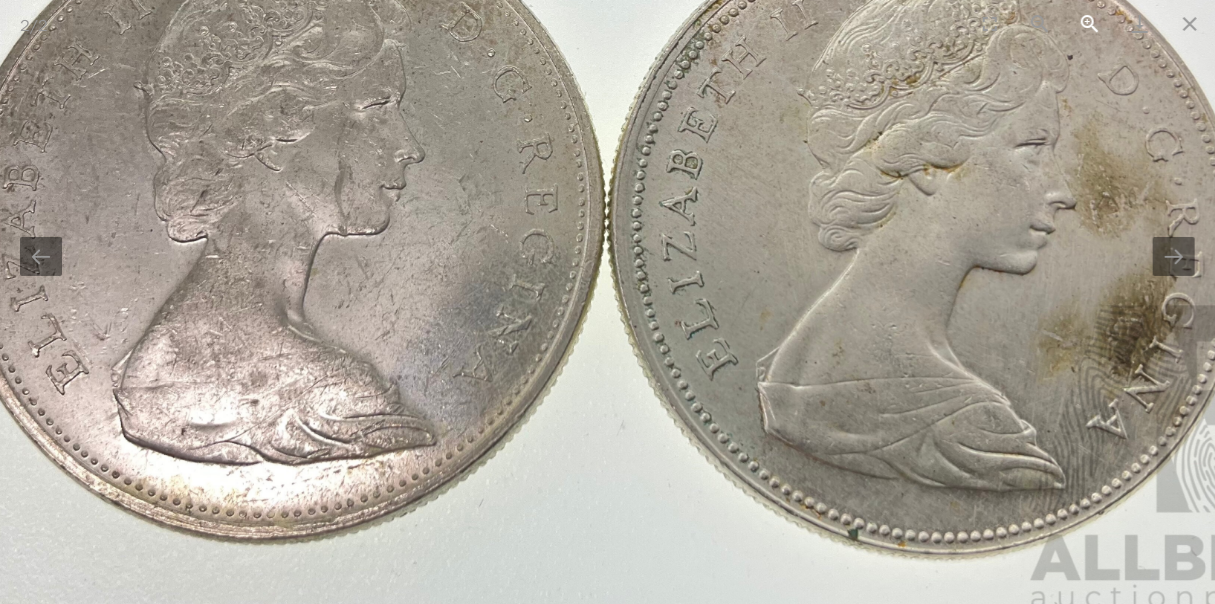 click at bounding box center [1090, 23] 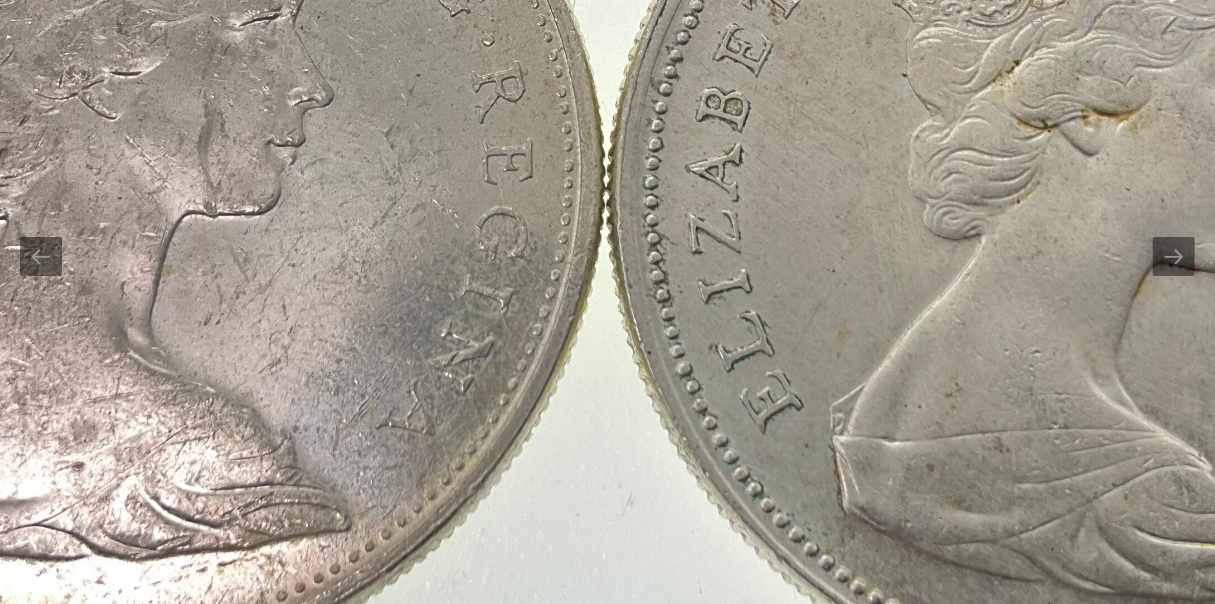 scroll, scrollTop: 0, scrollLeft: 0, axis: both 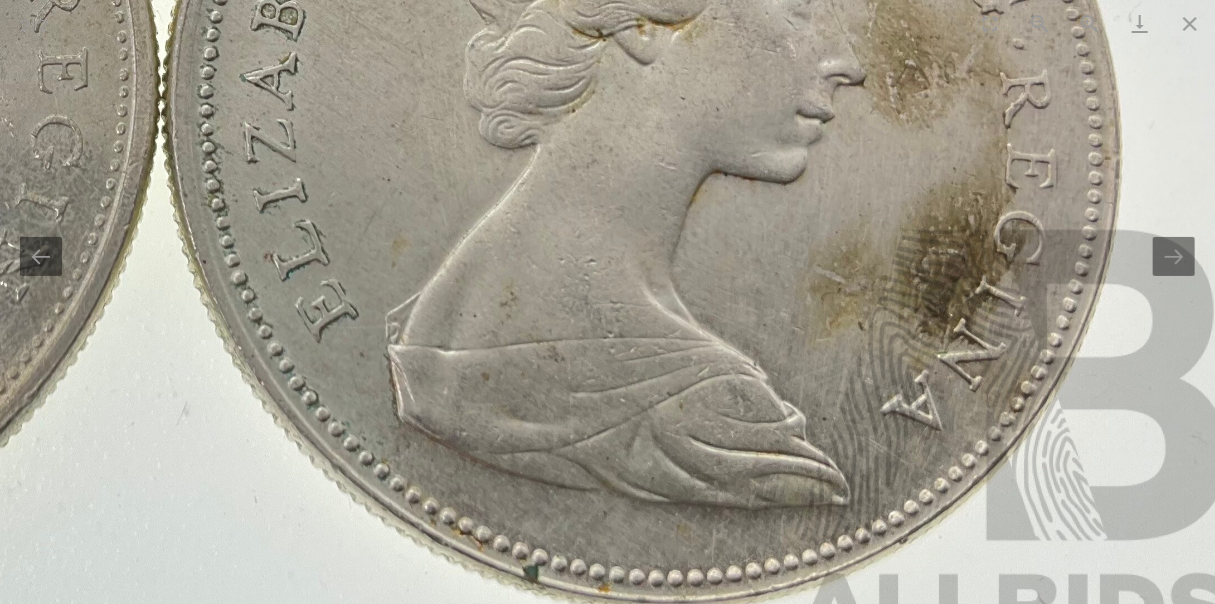 drag, startPoint x: 1023, startPoint y: 347, endPoint x: 578, endPoint y: 256, distance: 454.2092 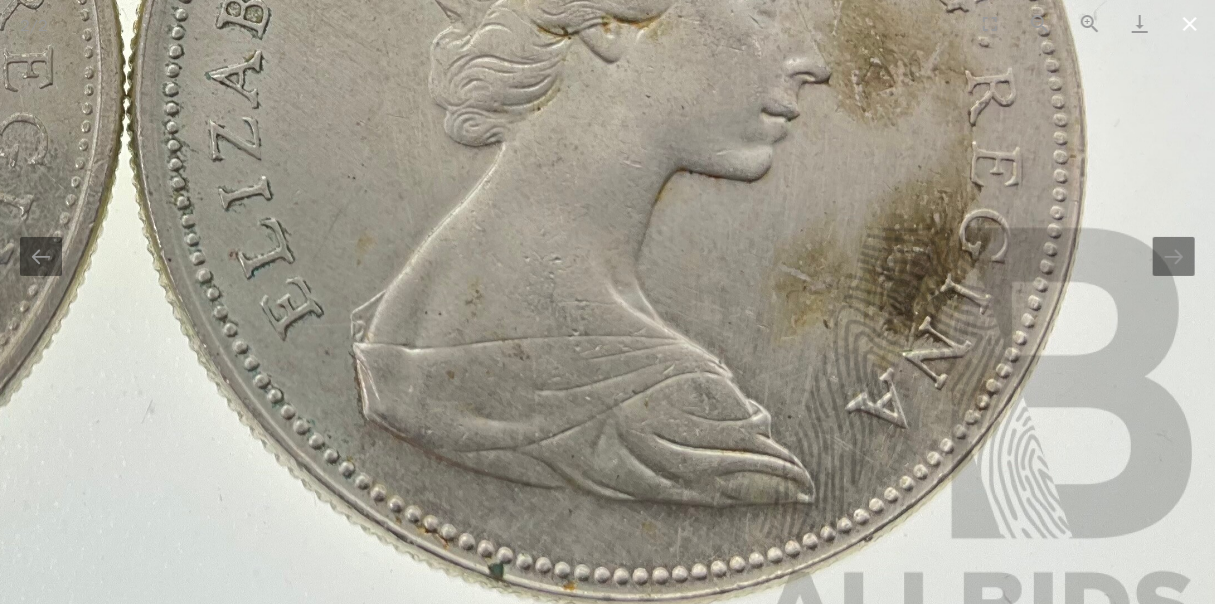 click at bounding box center [1190, 23] 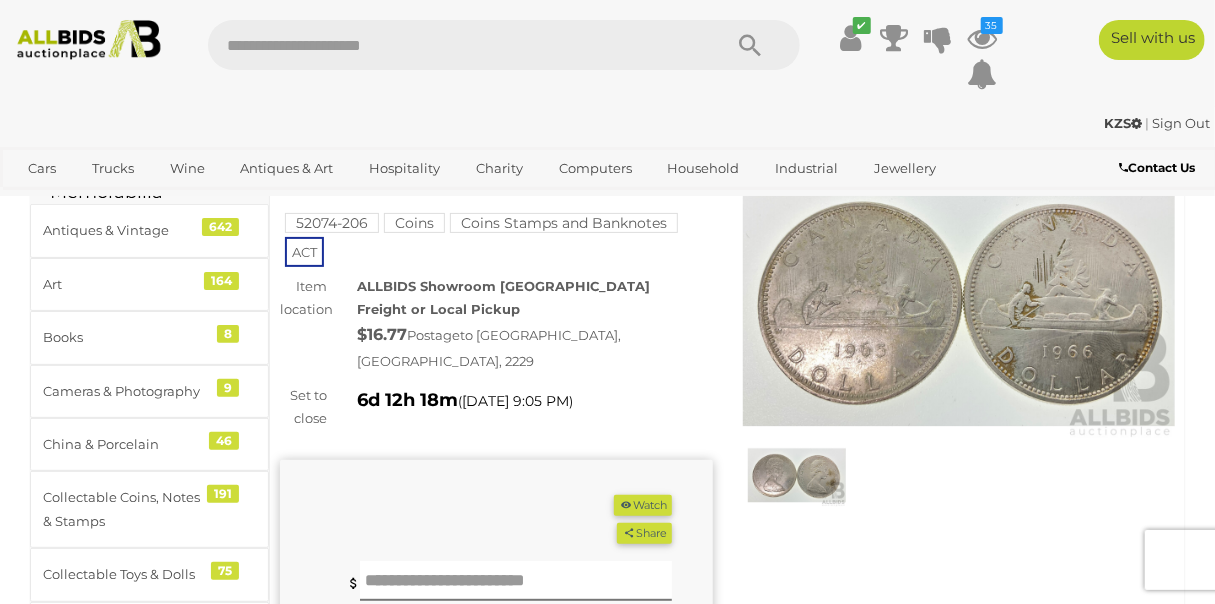 scroll, scrollTop: 90, scrollLeft: 0, axis: vertical 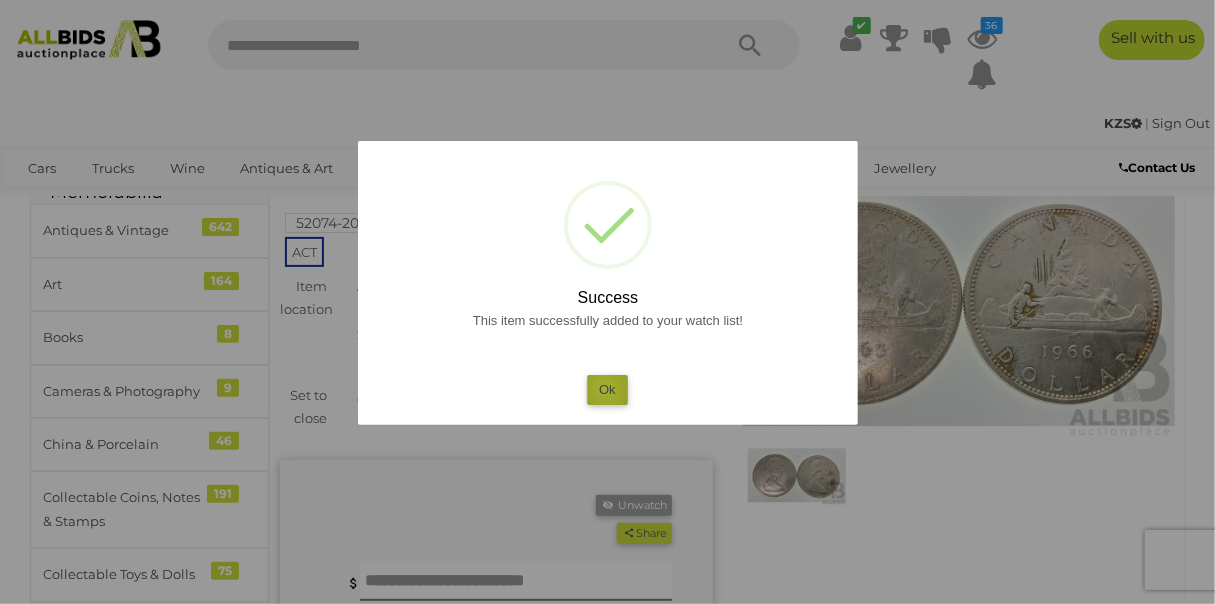 click on "Ok" at bounding box center [607, 389] 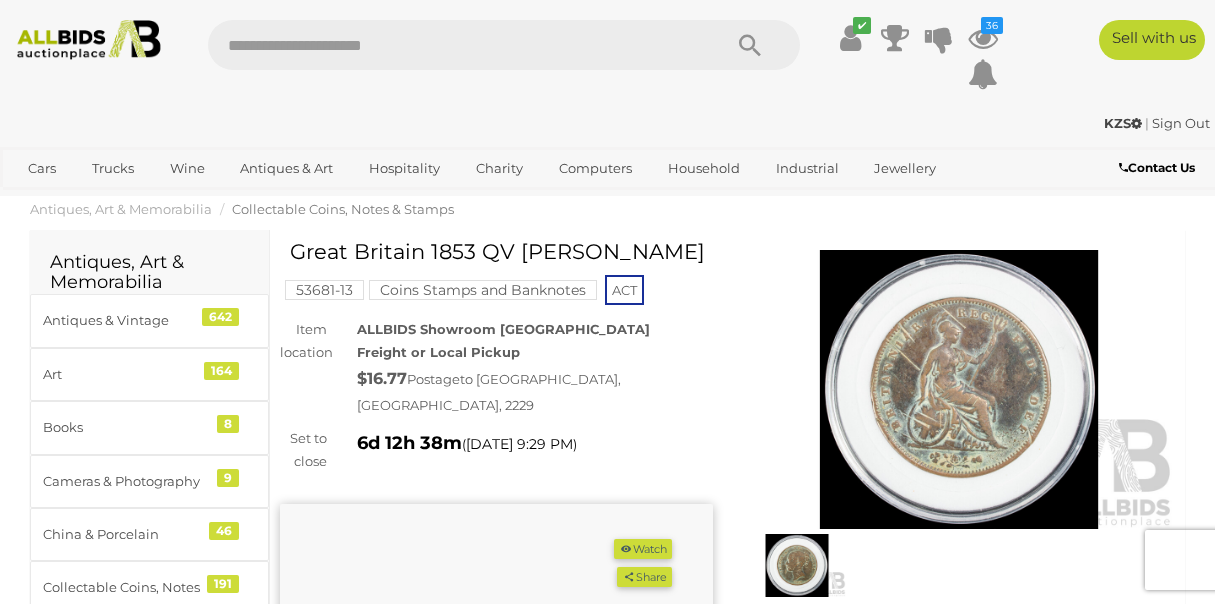 scroll, scrollTop: 0, scrollLeft: 0, axis: both 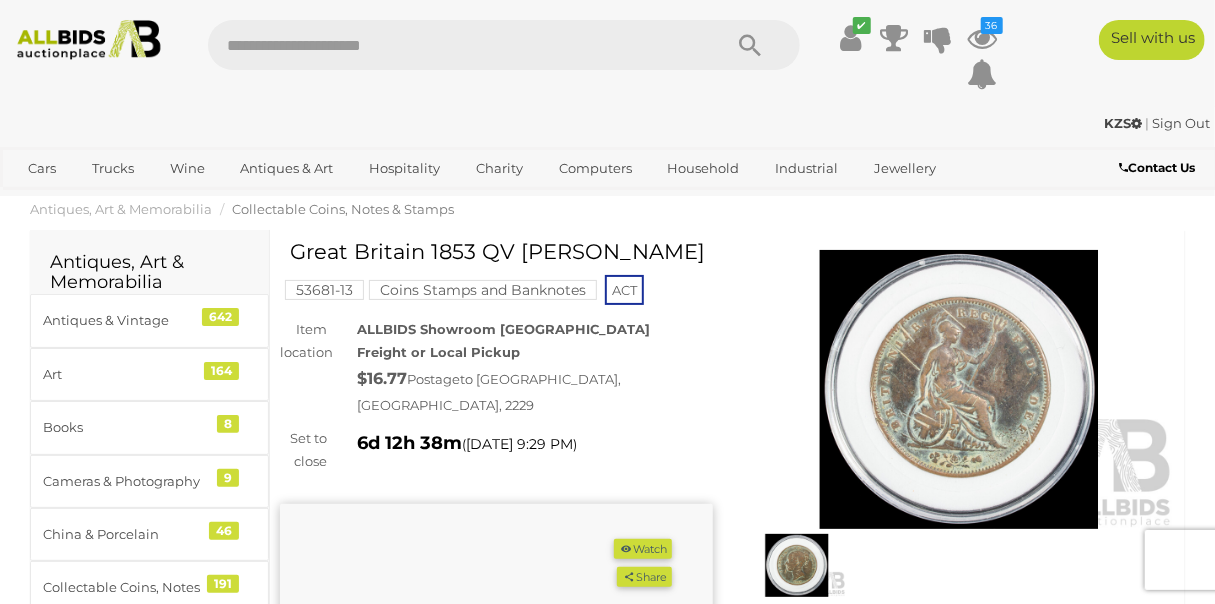 click at bounding box center [959, 389] 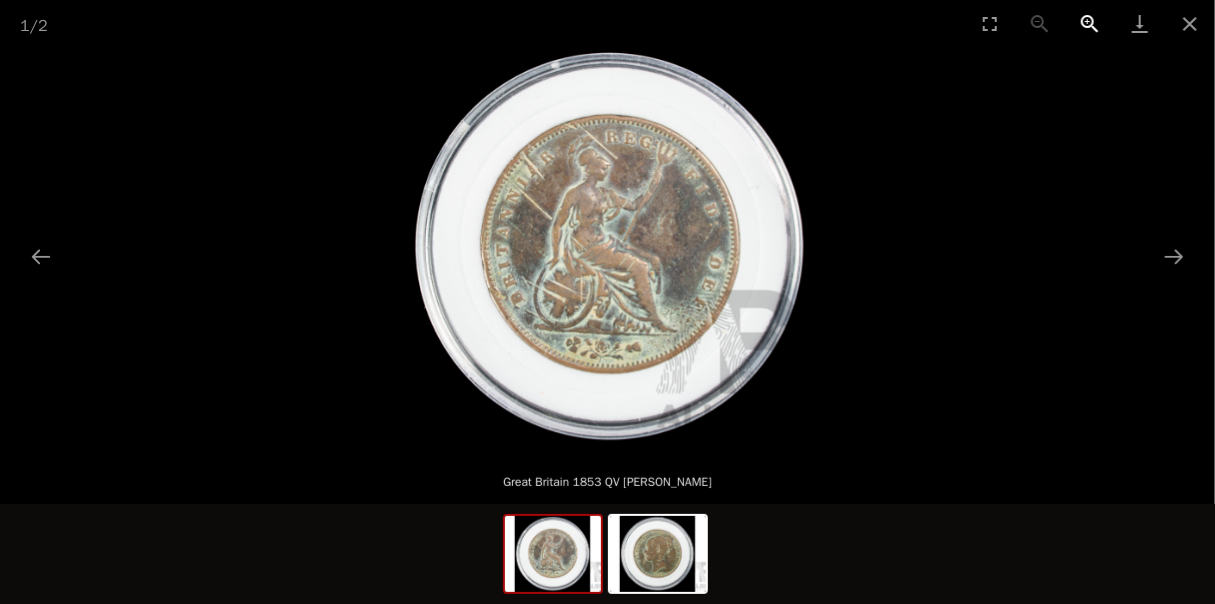 click at bounding box center [1090, 23] 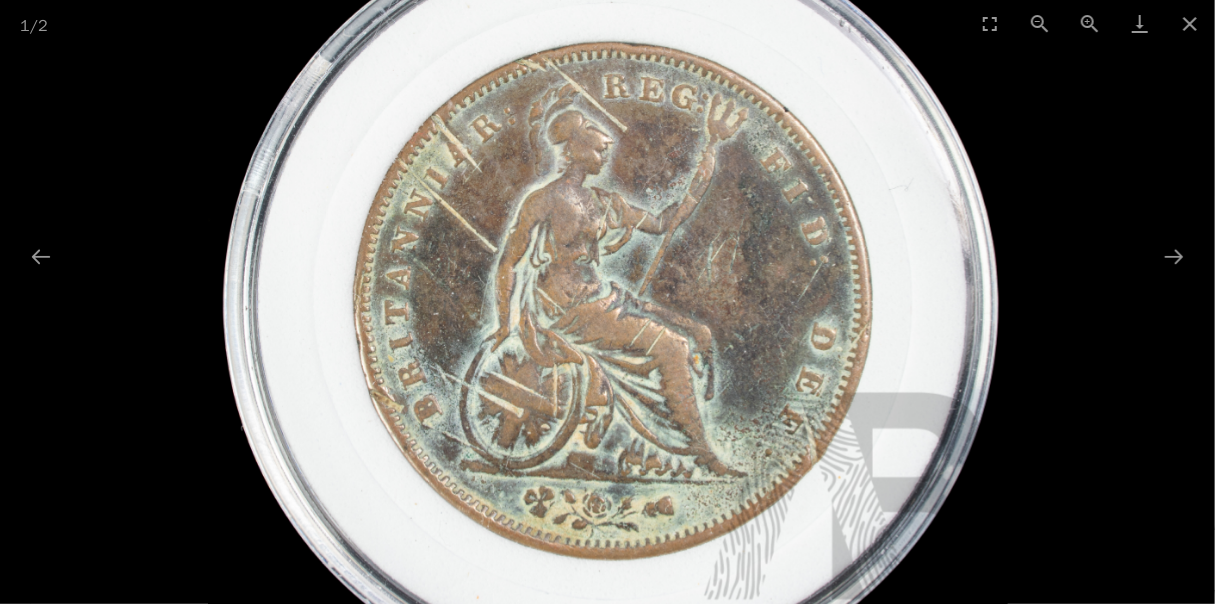 drag, startPoint x: 962, startPoint y: 161, endPoint x: 902, endPoint y: 247, distance: 104.86182 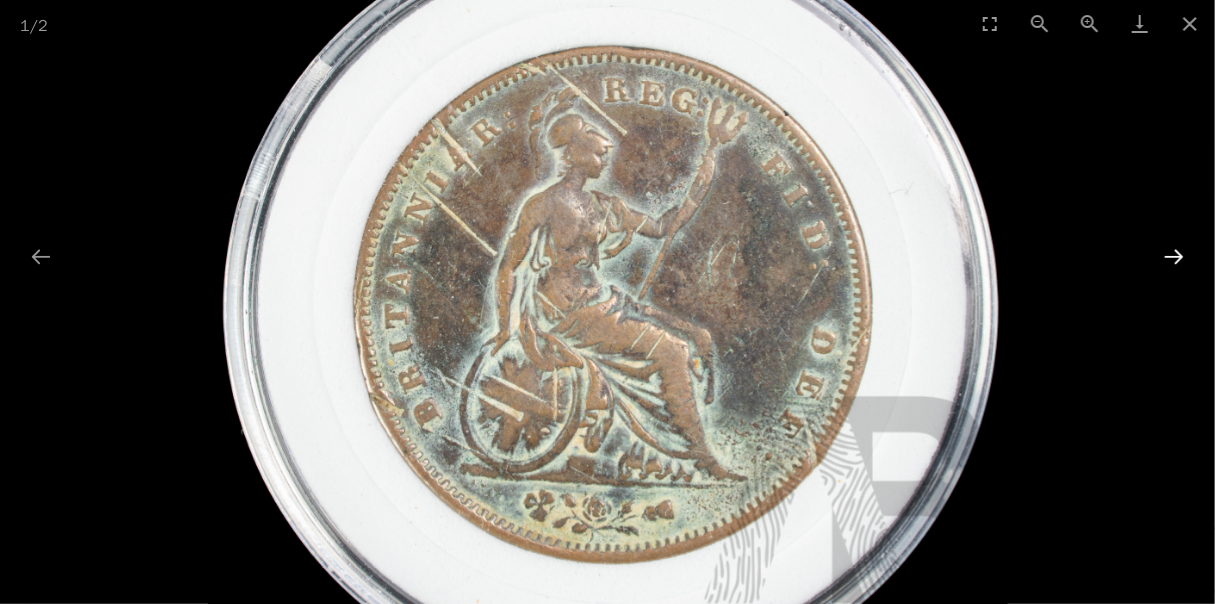 click at bounding box center (1174, 256) 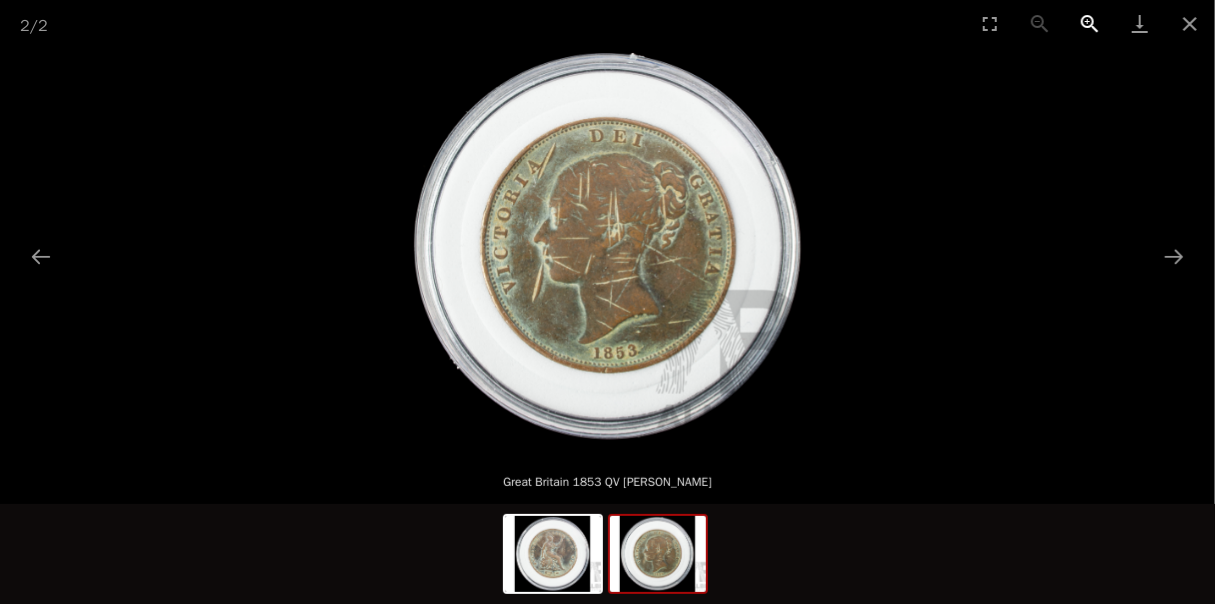 click at bounding box center (1090, 23) 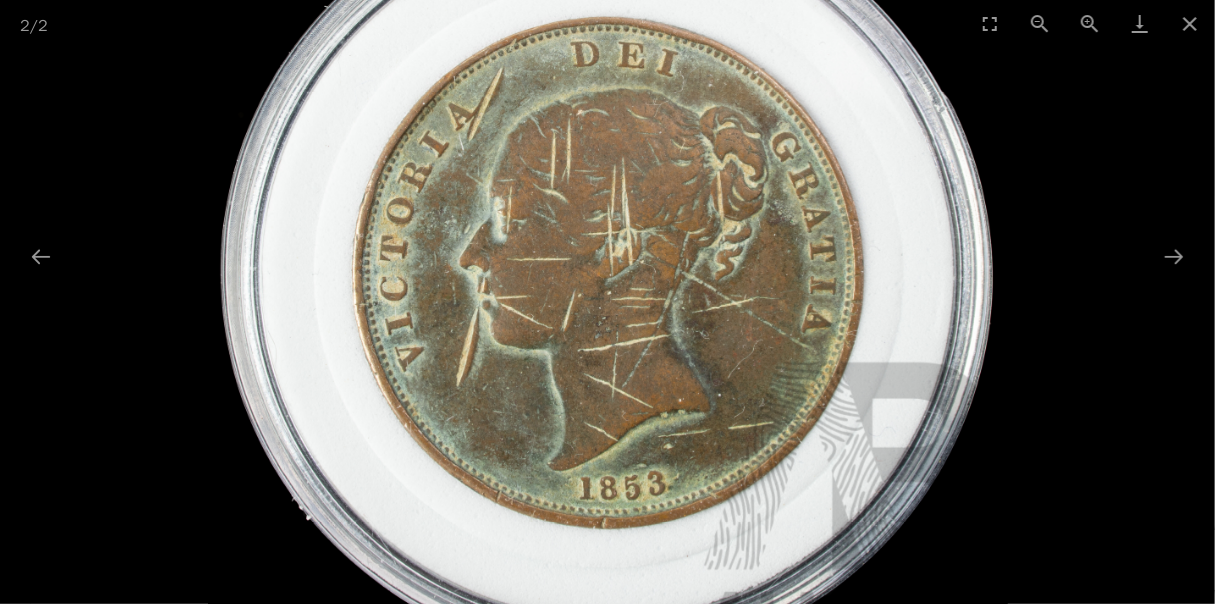 drag, startPoint x: 949, startPoint y: 150, endPoint x: 927, endPoint y: 205, distance: 59.236813 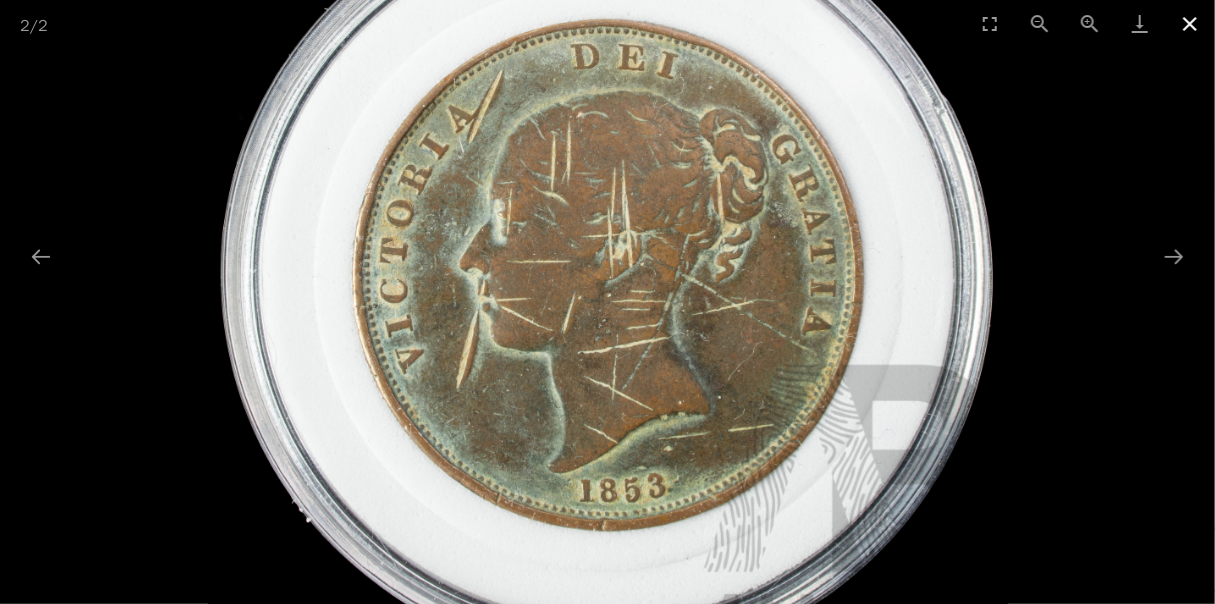 click at bounding box center (1190, 23) 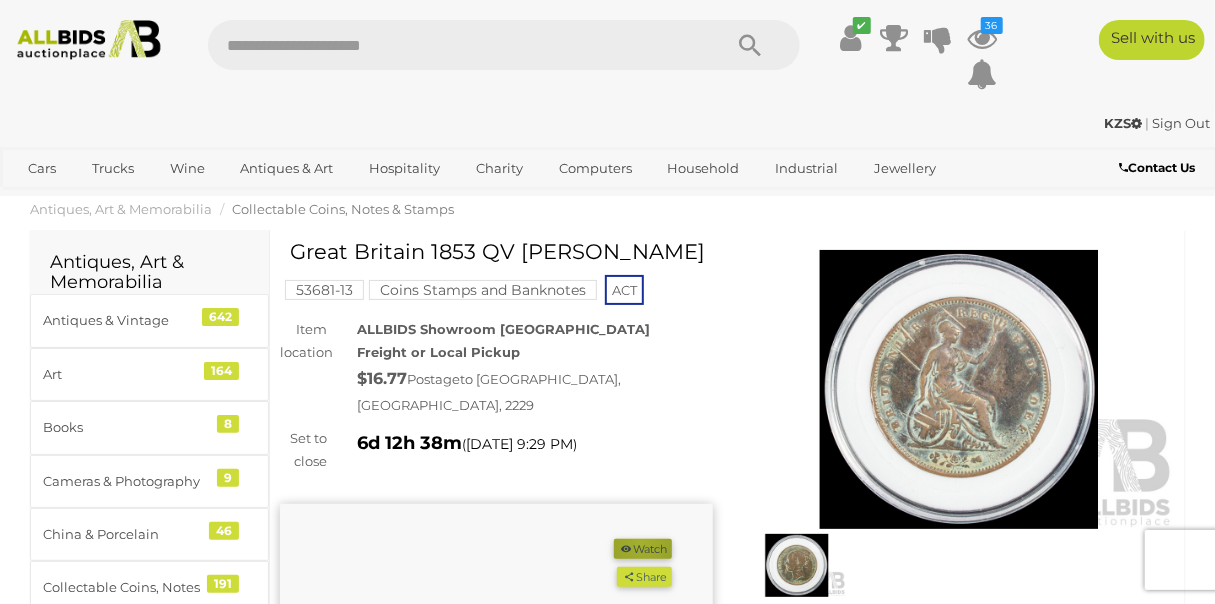 click on "Watch" at bounding box center [643, 549] 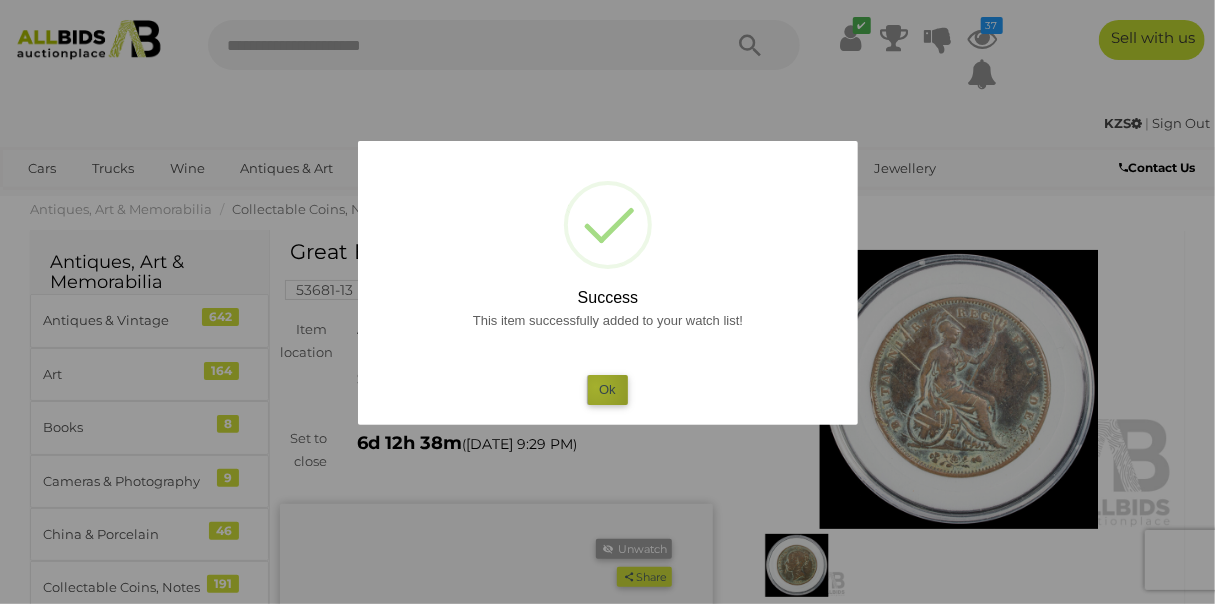 click on "Ok" at bounding box center [607, 389] 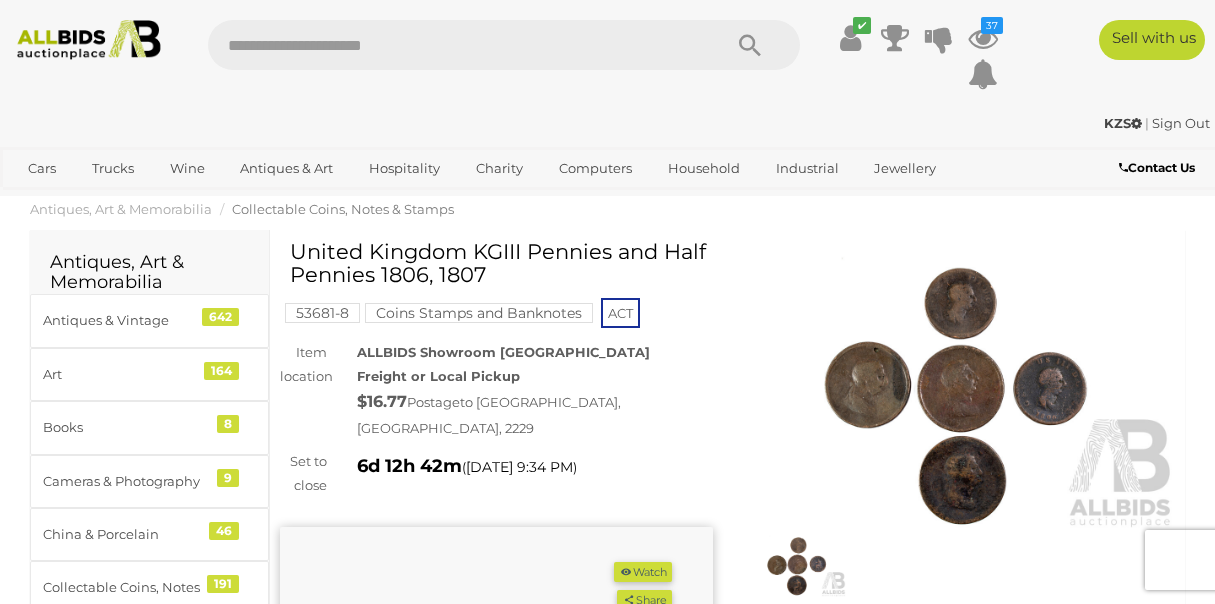 scroll, scrollTop: 0, scrollLeft: 0, axis: both 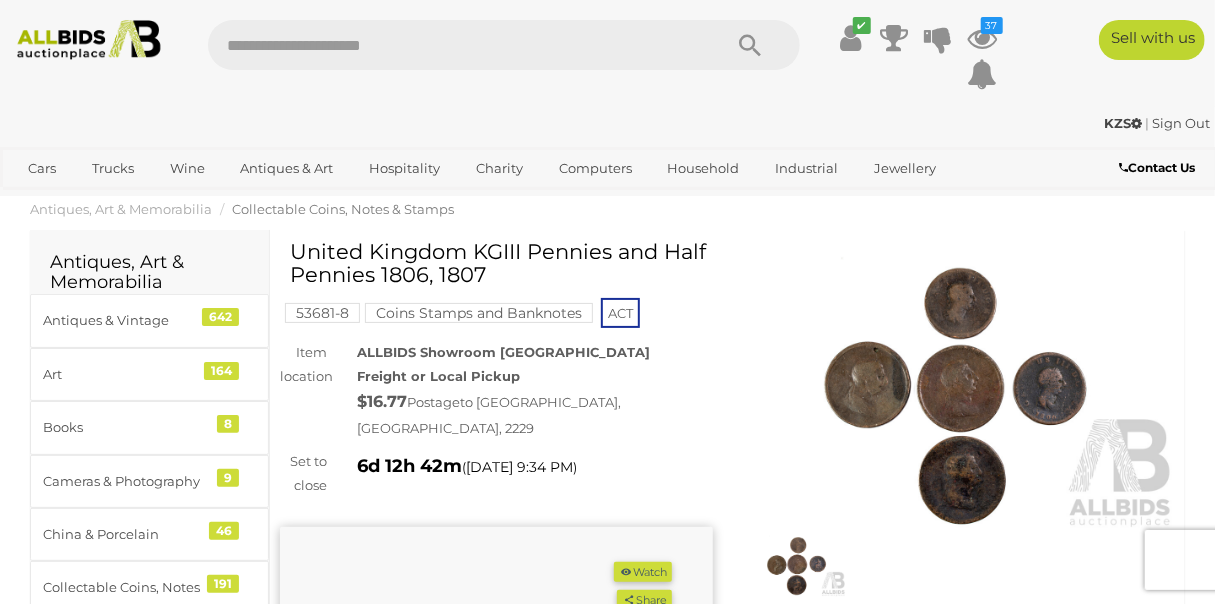 click at bounding box center [959, 389] 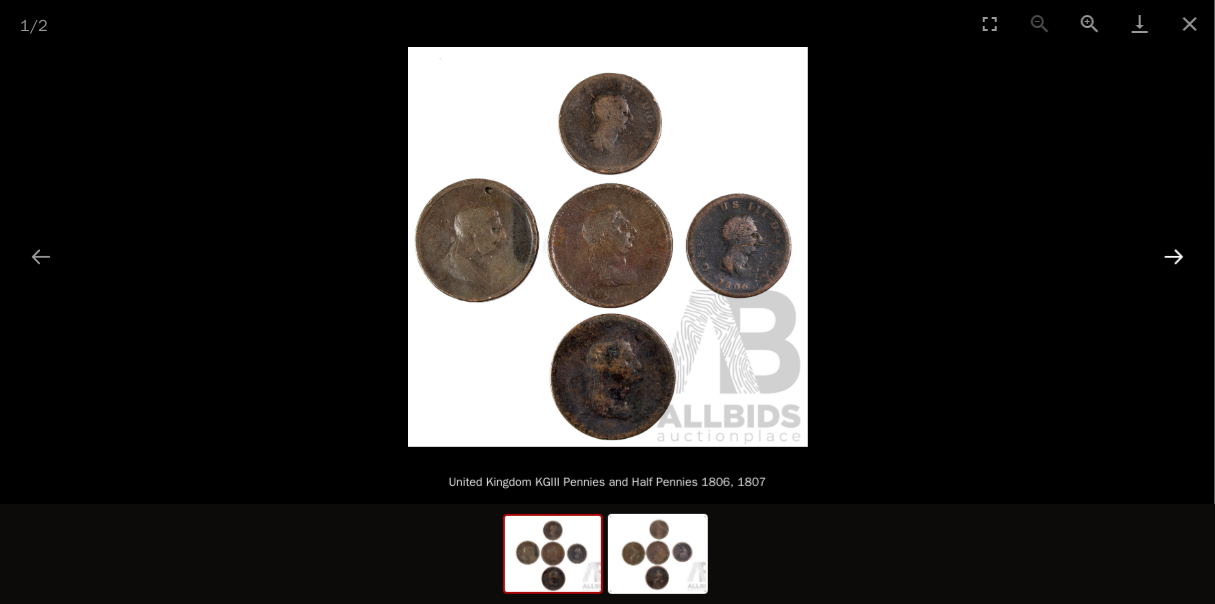 click at bounding box center (1174, 256) 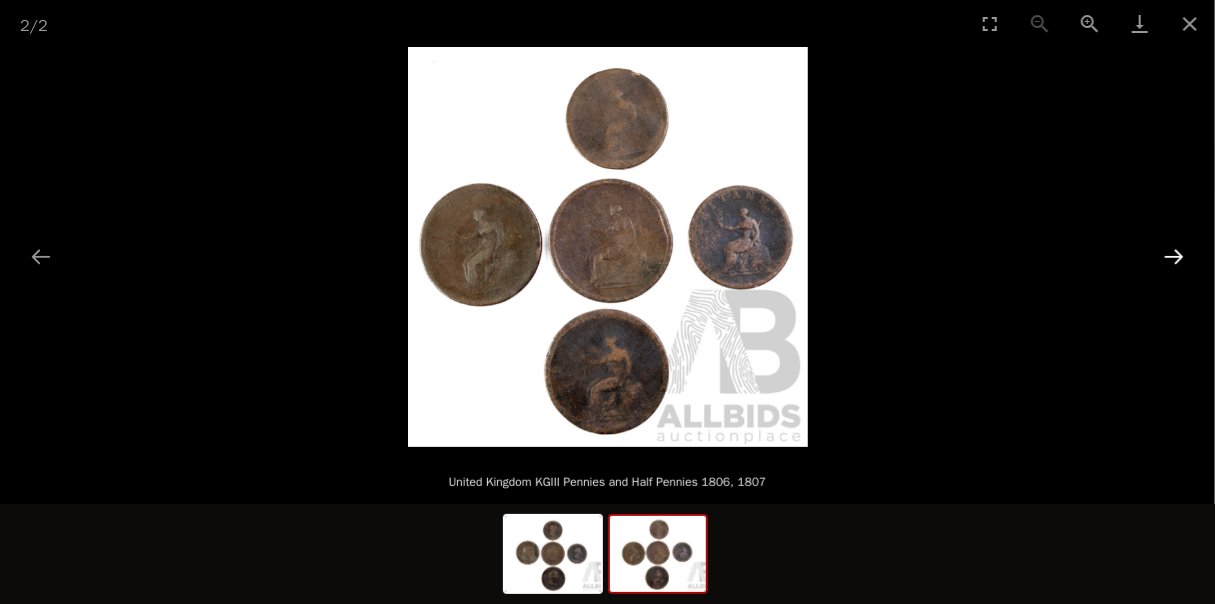 click at bounding box center [1174, 256] 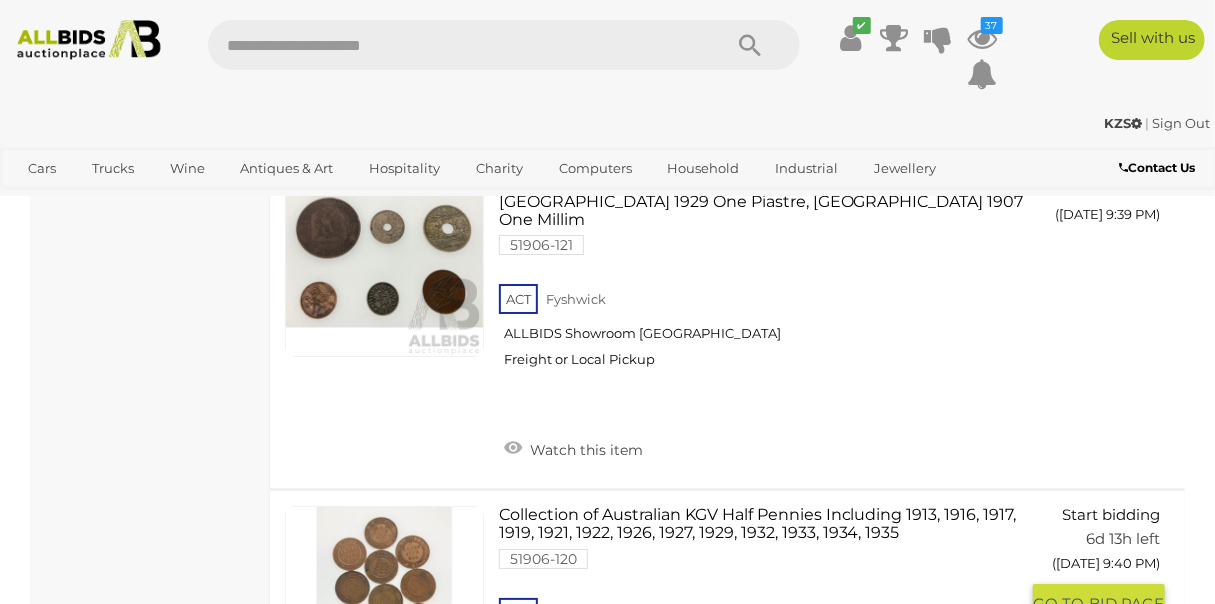 scroll, scrollTop: 26845, scrollLeft: 0, axis: vertical 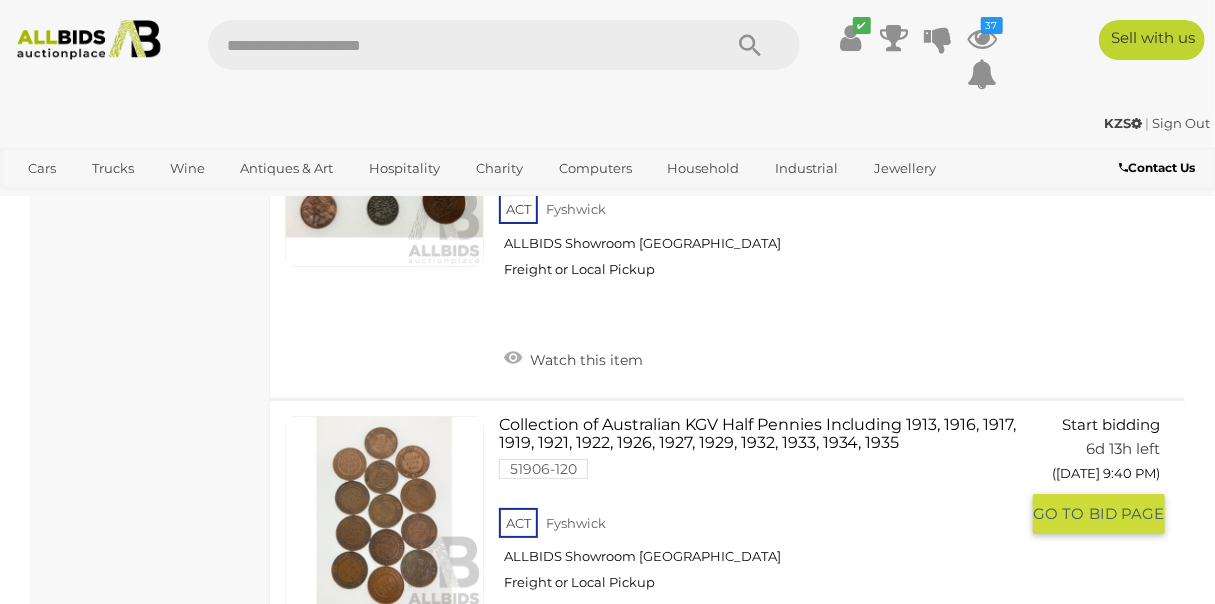 click on "Watch this item" at bounding box center (573, 672) 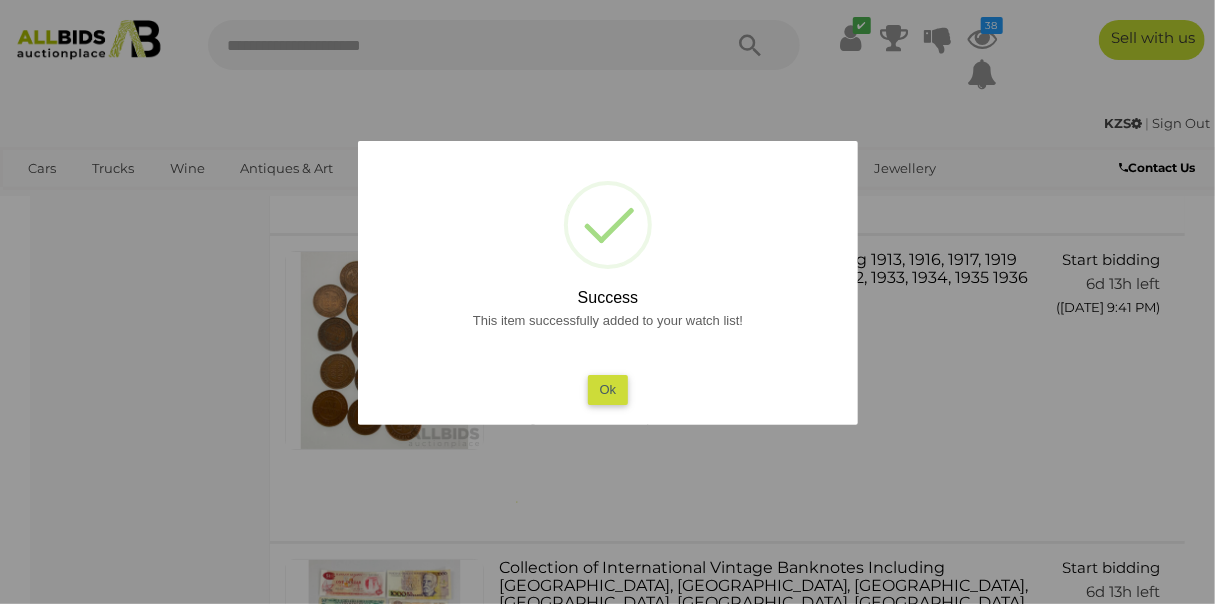 click on "Ok" at bounding box center [607, 389] 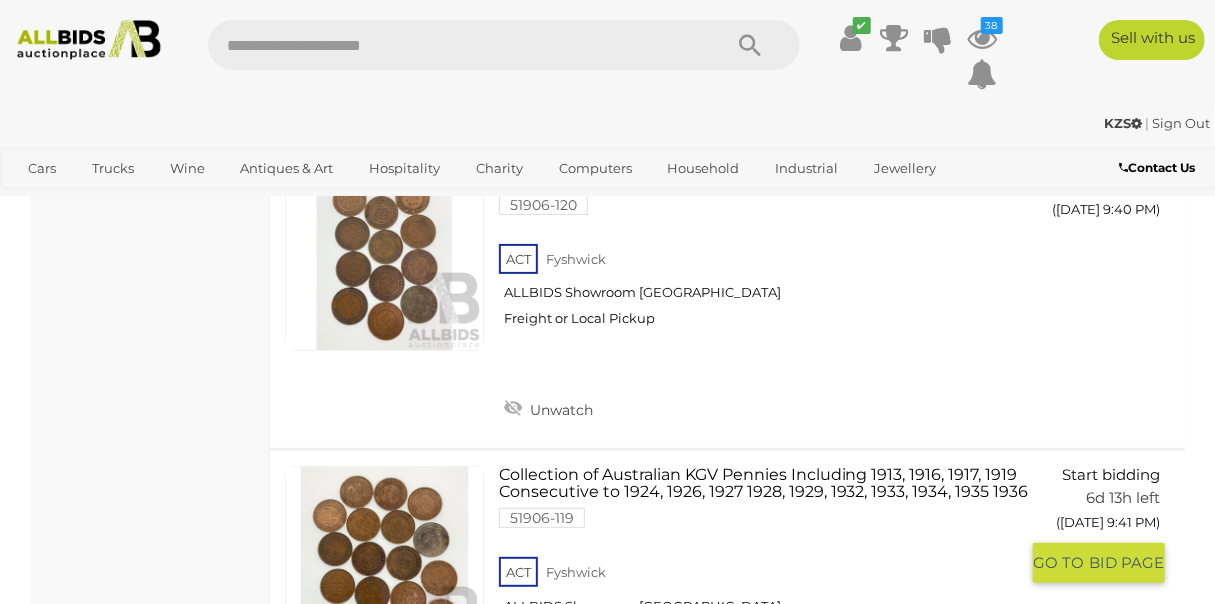 scroll, scrollTop: 27117, scrollLeft: 0, axis: vertical 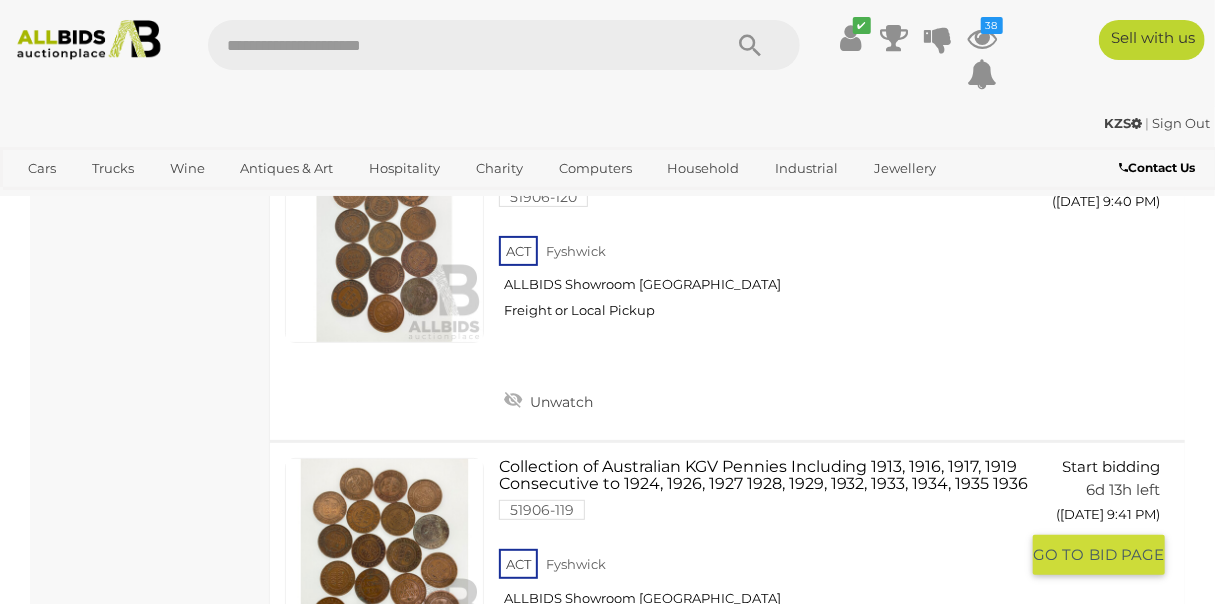 click on "Watch this item" at bounding box center (573, 713) 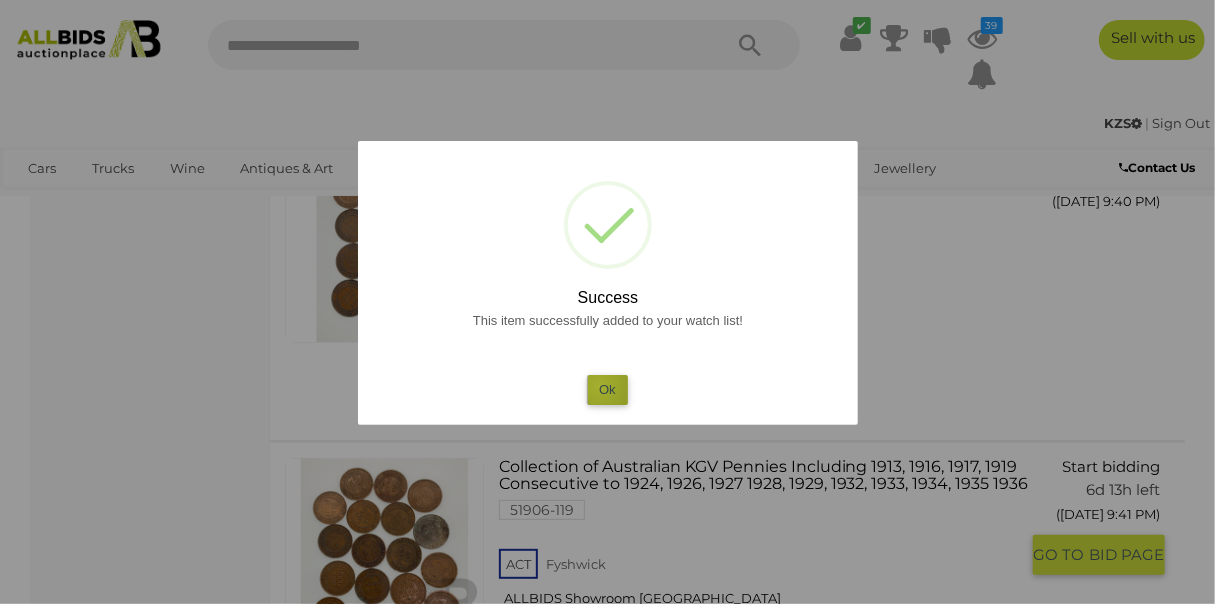 click on "Ok" at bounding box center (607, 389) 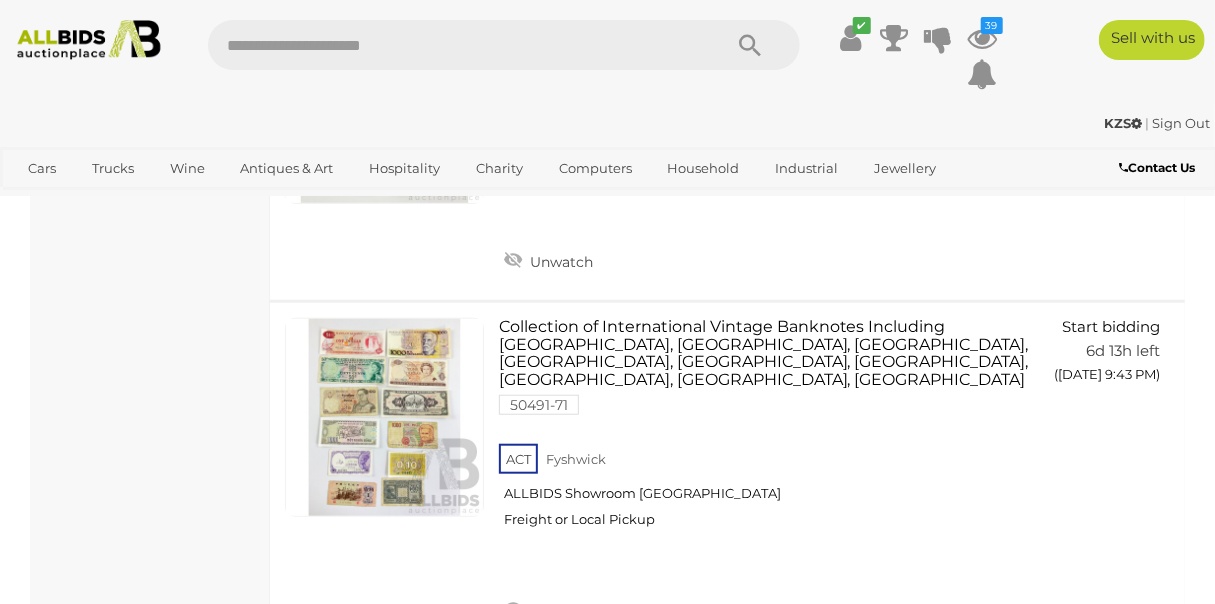 scroll, scrollTop: 27751, scrollLeft: 0, axis: vertical 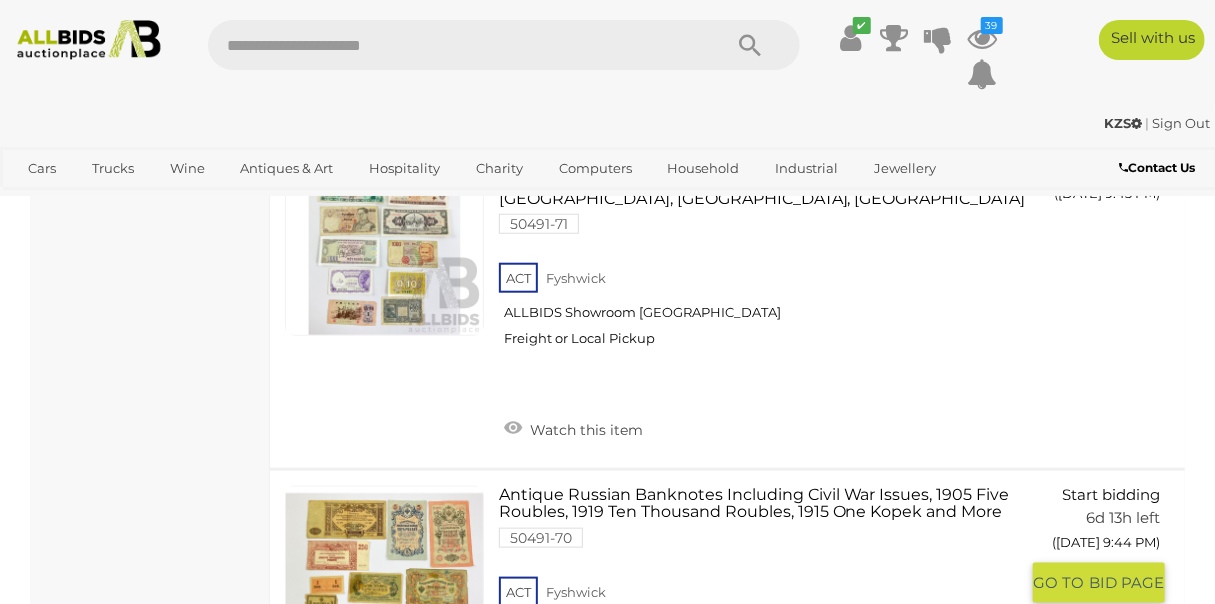click on "Watch this item" at bounding box center (573, 741) 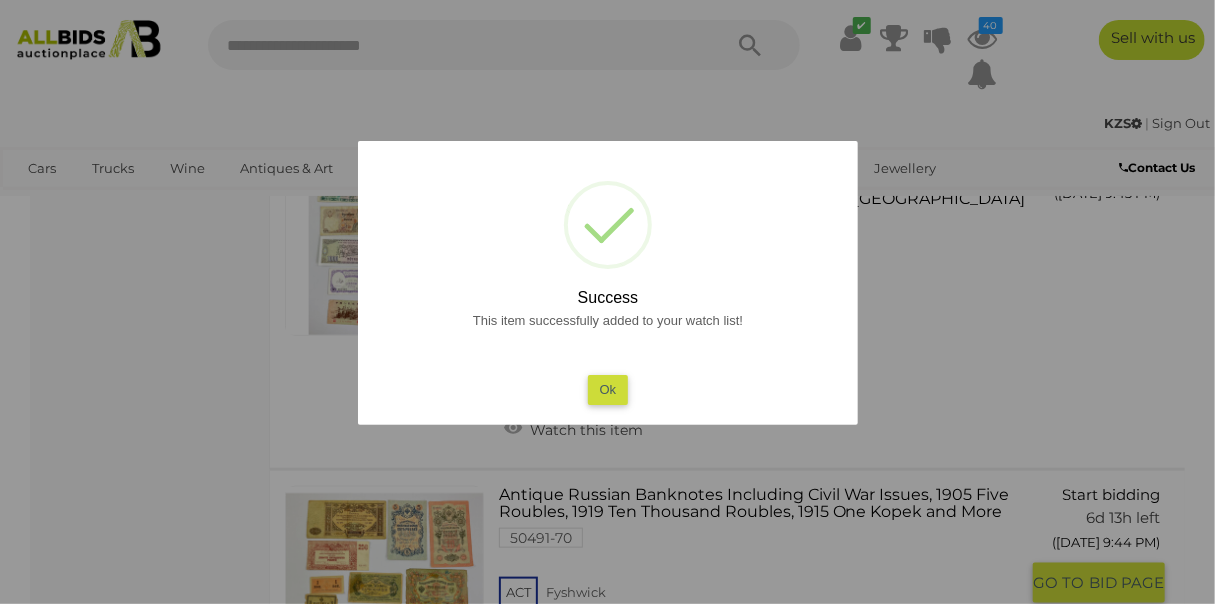 click on "Ok" at bounding box center [607, 389] 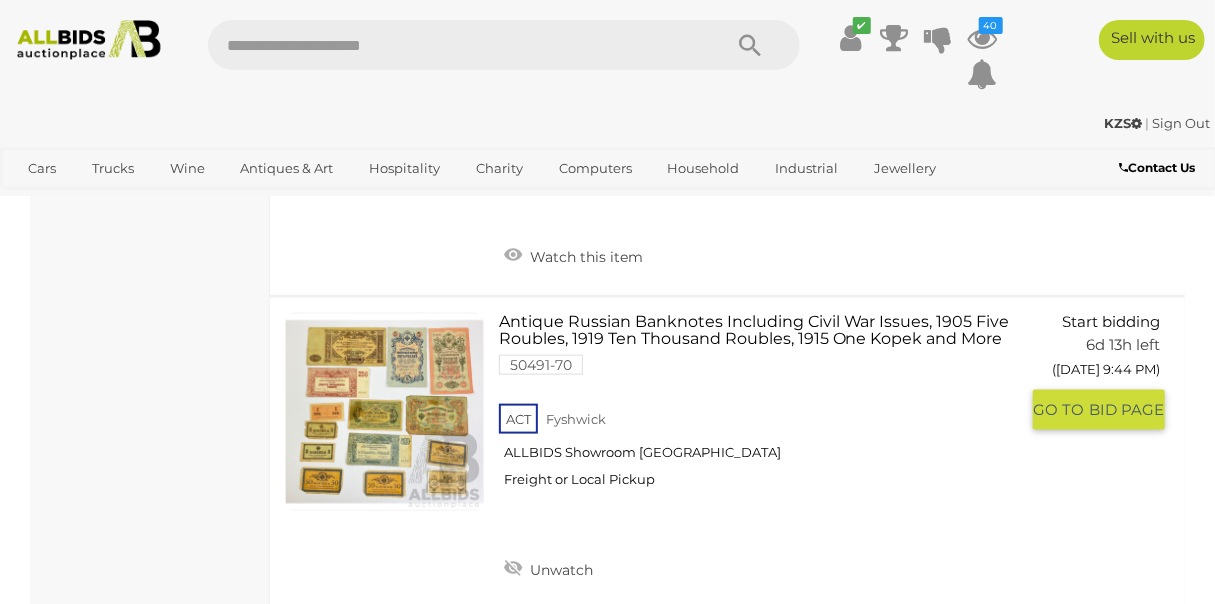 scroll, scrollTop: 27933, scrollLeft: 0, axis: vertical 